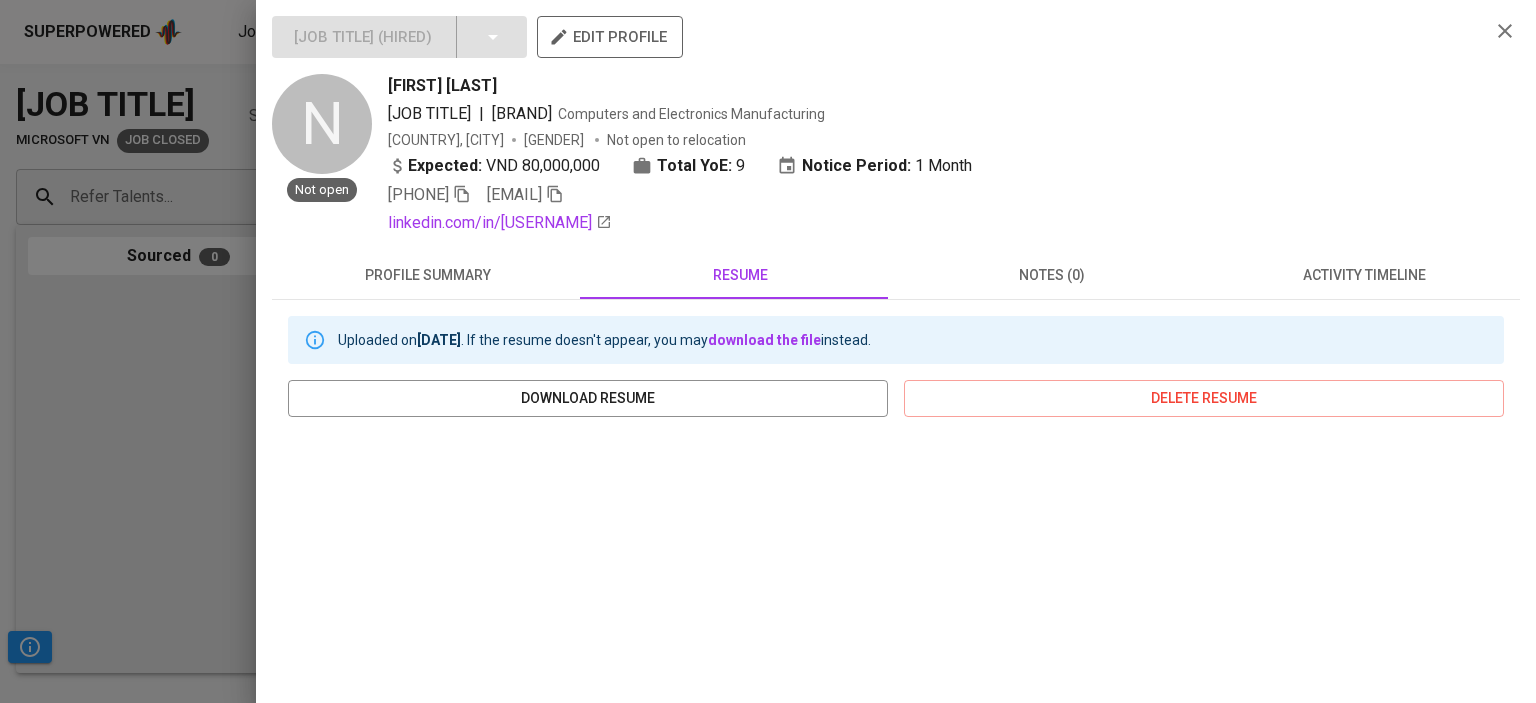 click at bounding box center [768, 351] 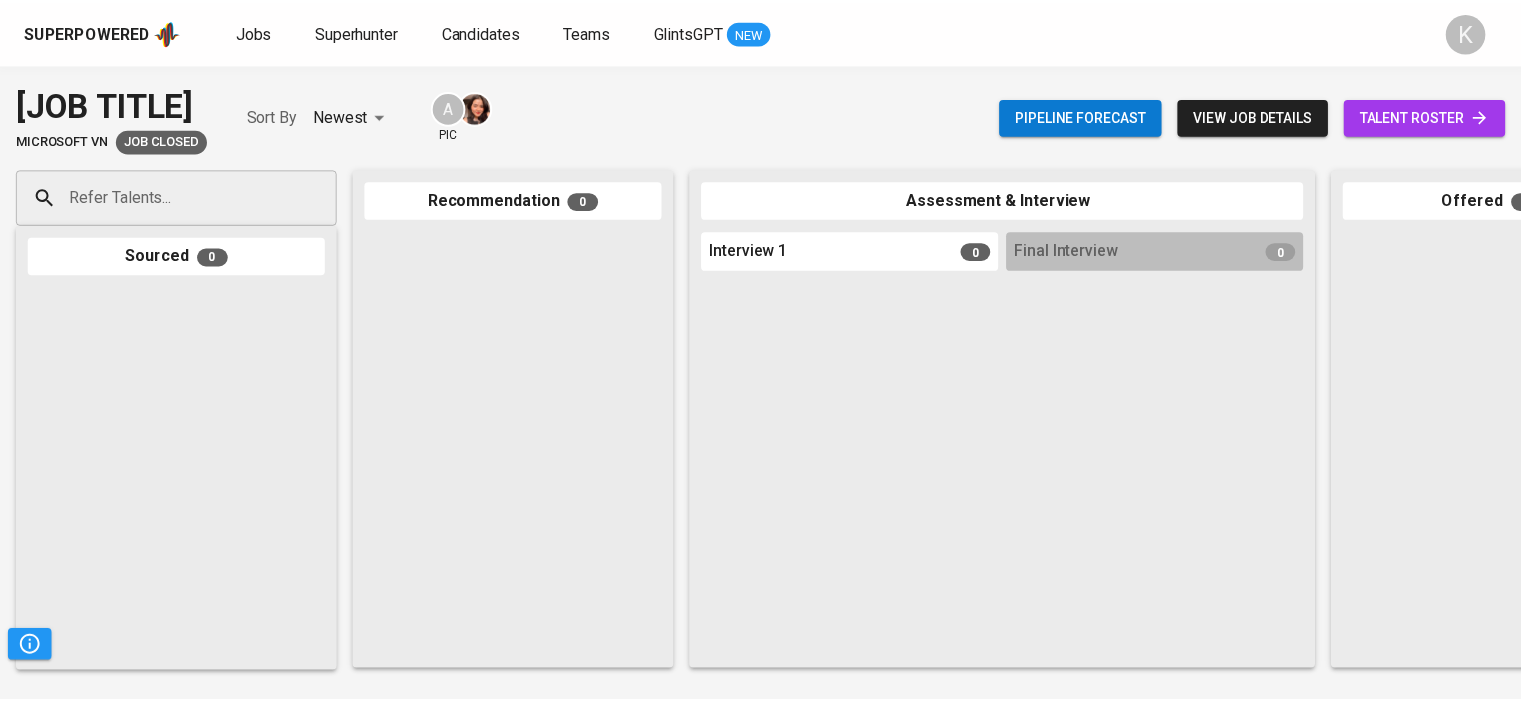 scroll, scrollTop: 0, scrollLeft: 801, axis: horizontal 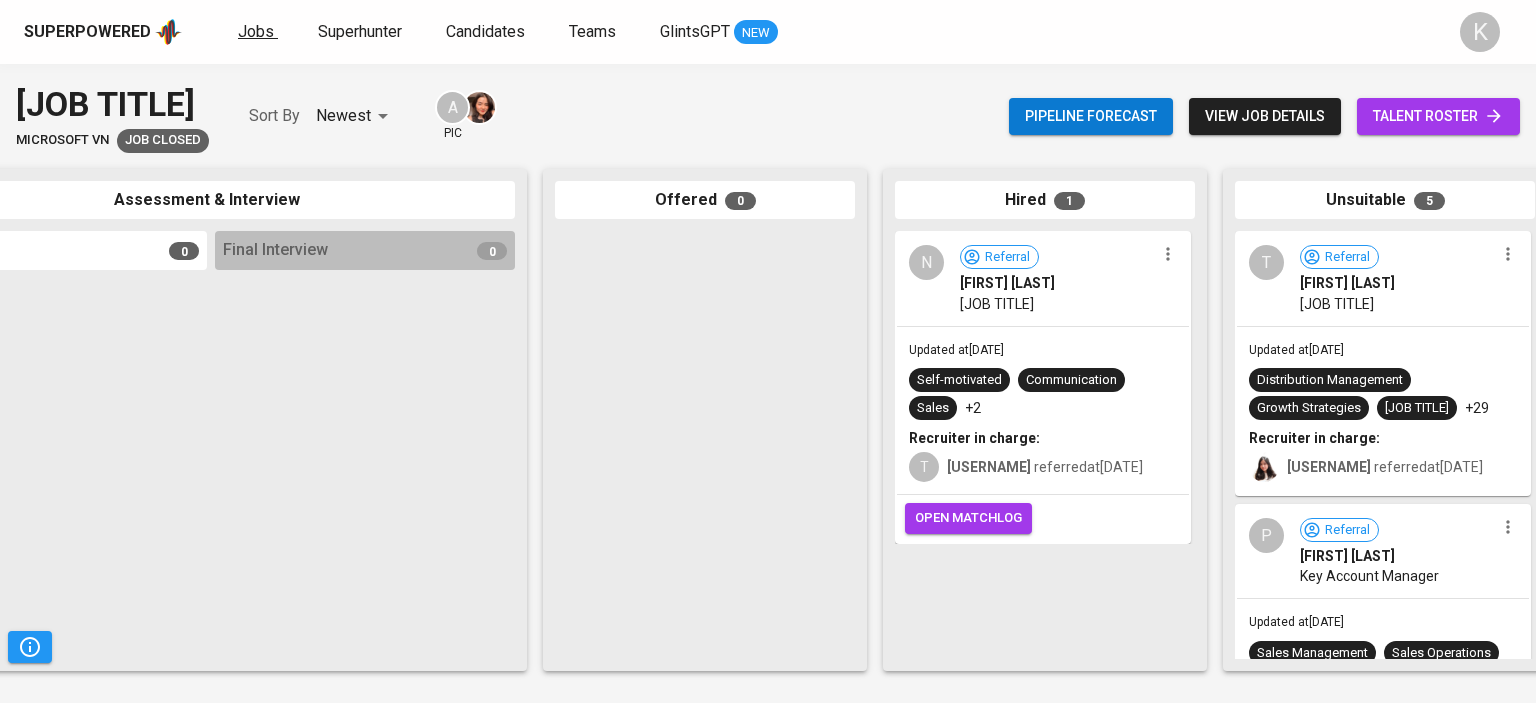 click on "Jobs" at bounding box center (256, 31) 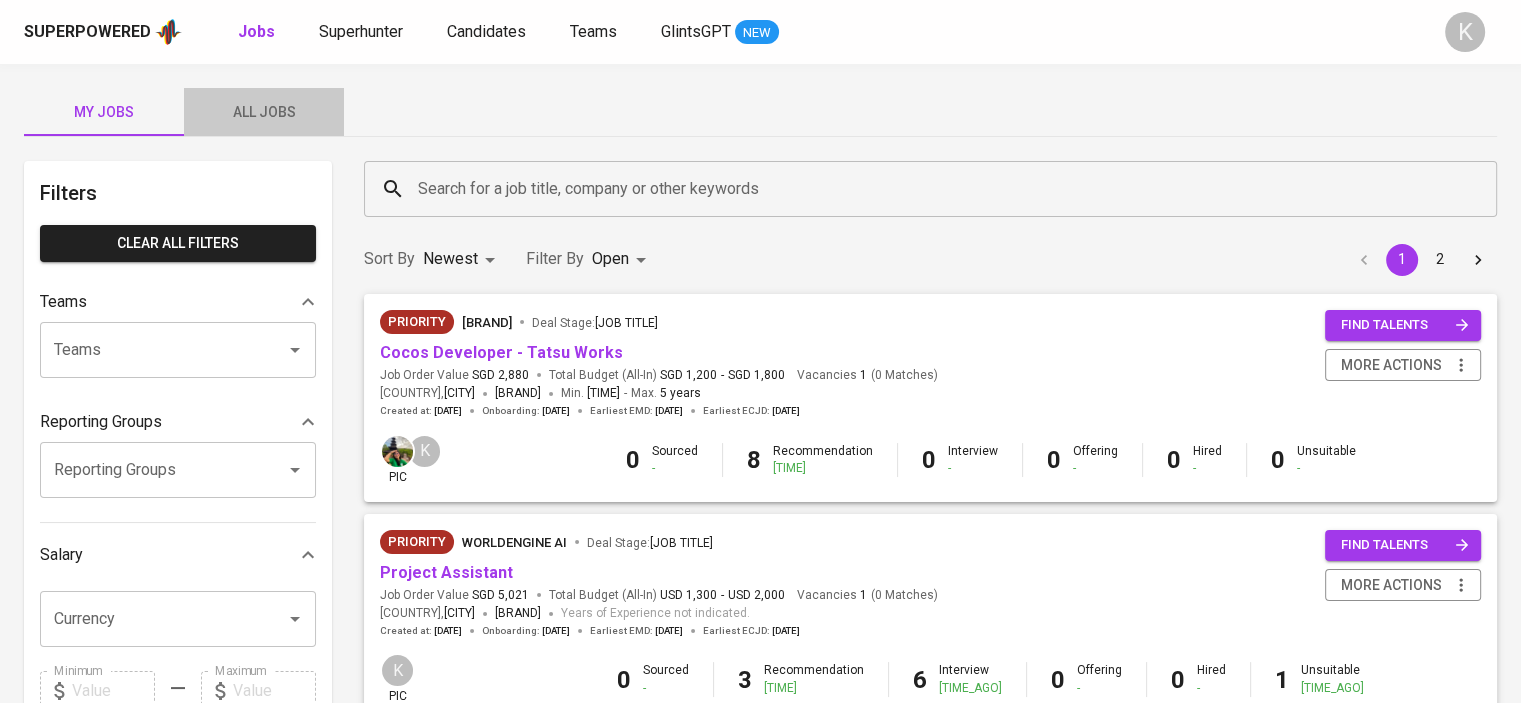 click on "All Jobs" at bounding box center [104, 112] 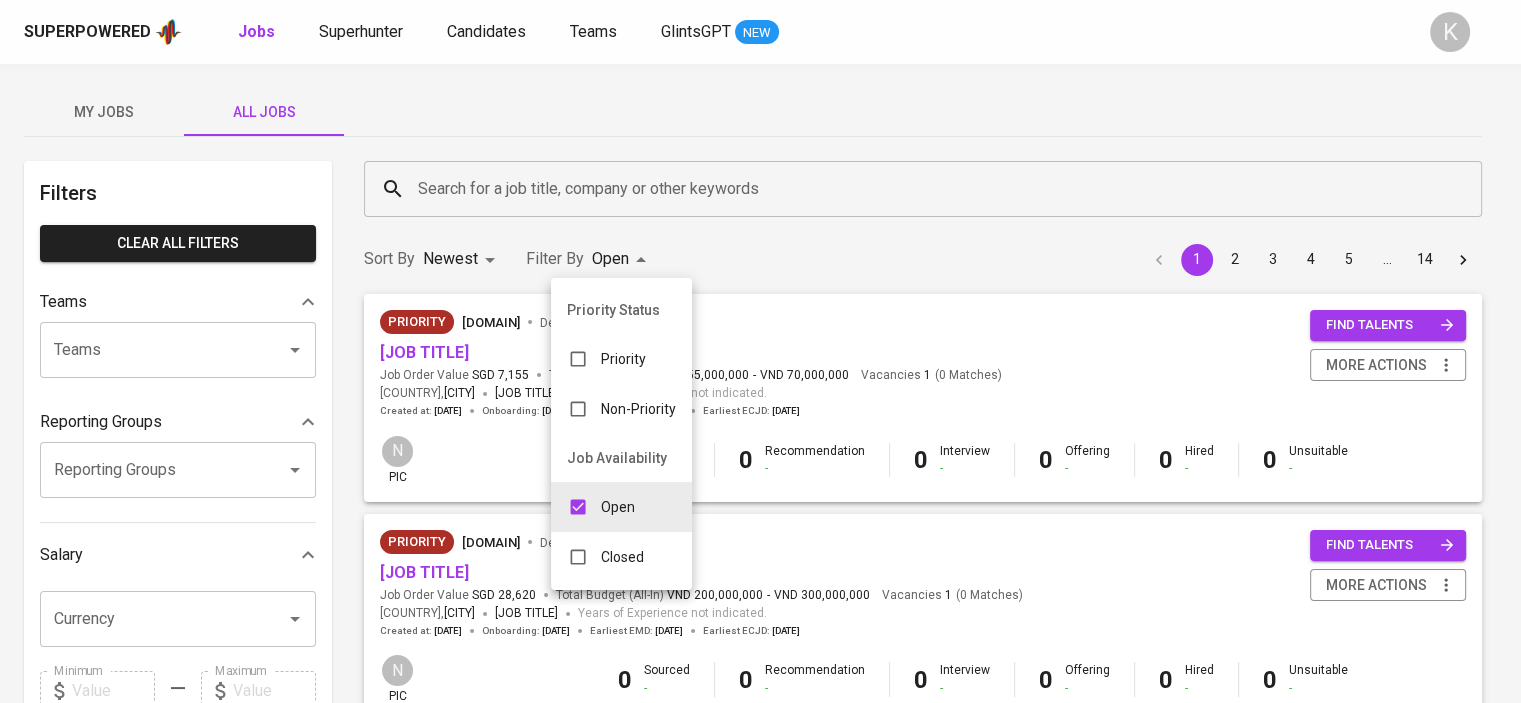 click on "Created at : [DATE] Onboarding : [DATE] Earliest EMD : [DATE] Earliest ECJD : [DATE]" at bounding box center [760, 1306] 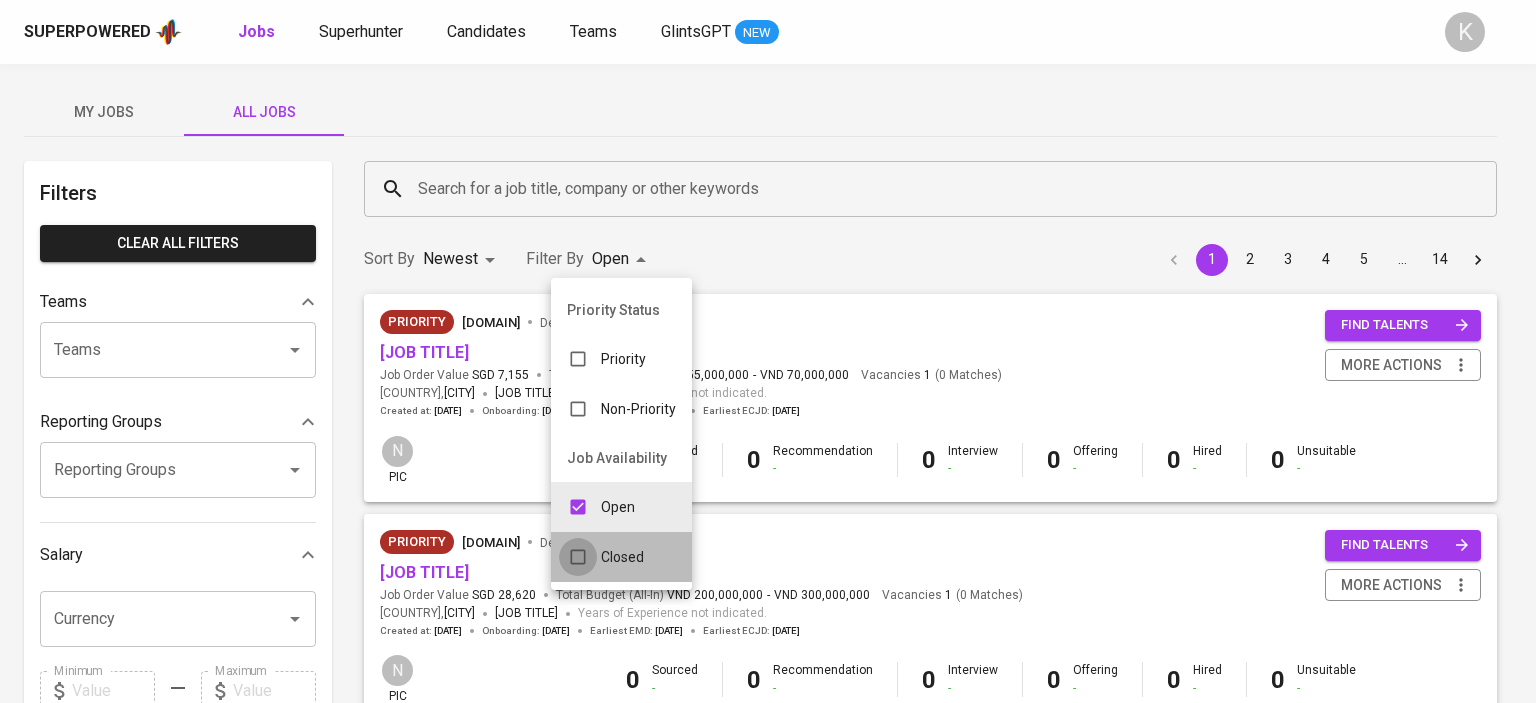 click at bounding box center [578, 557] 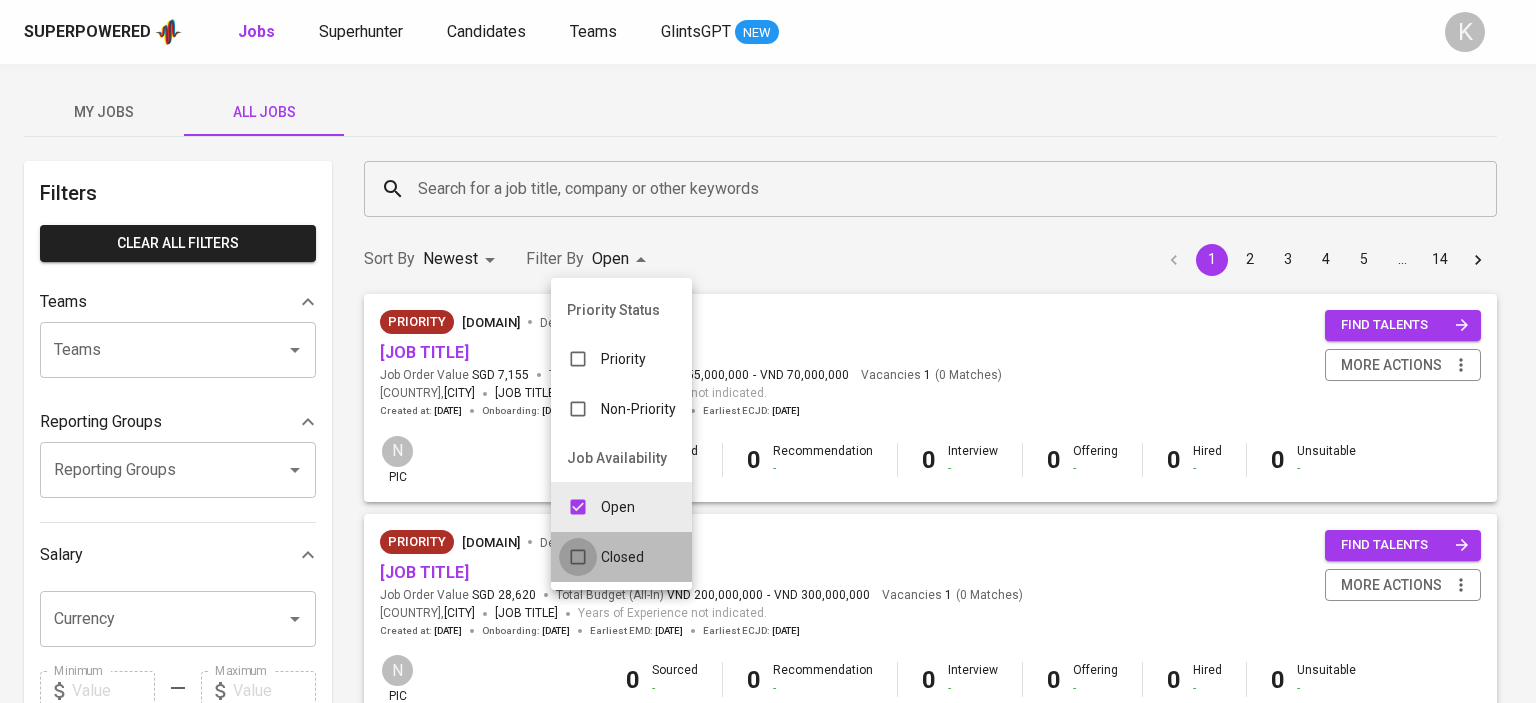 click at bounding box center (578, 557) 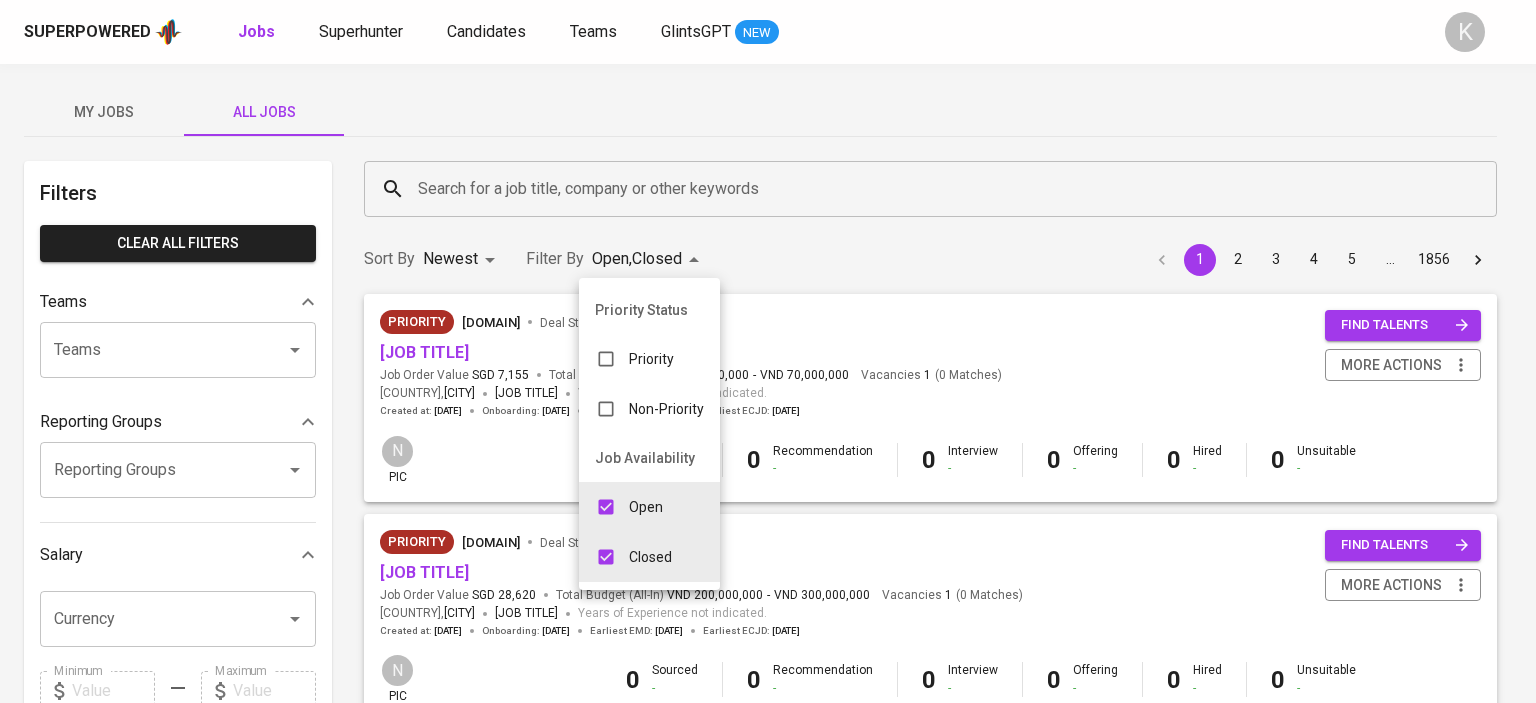 click at bounding box center (768, 351) 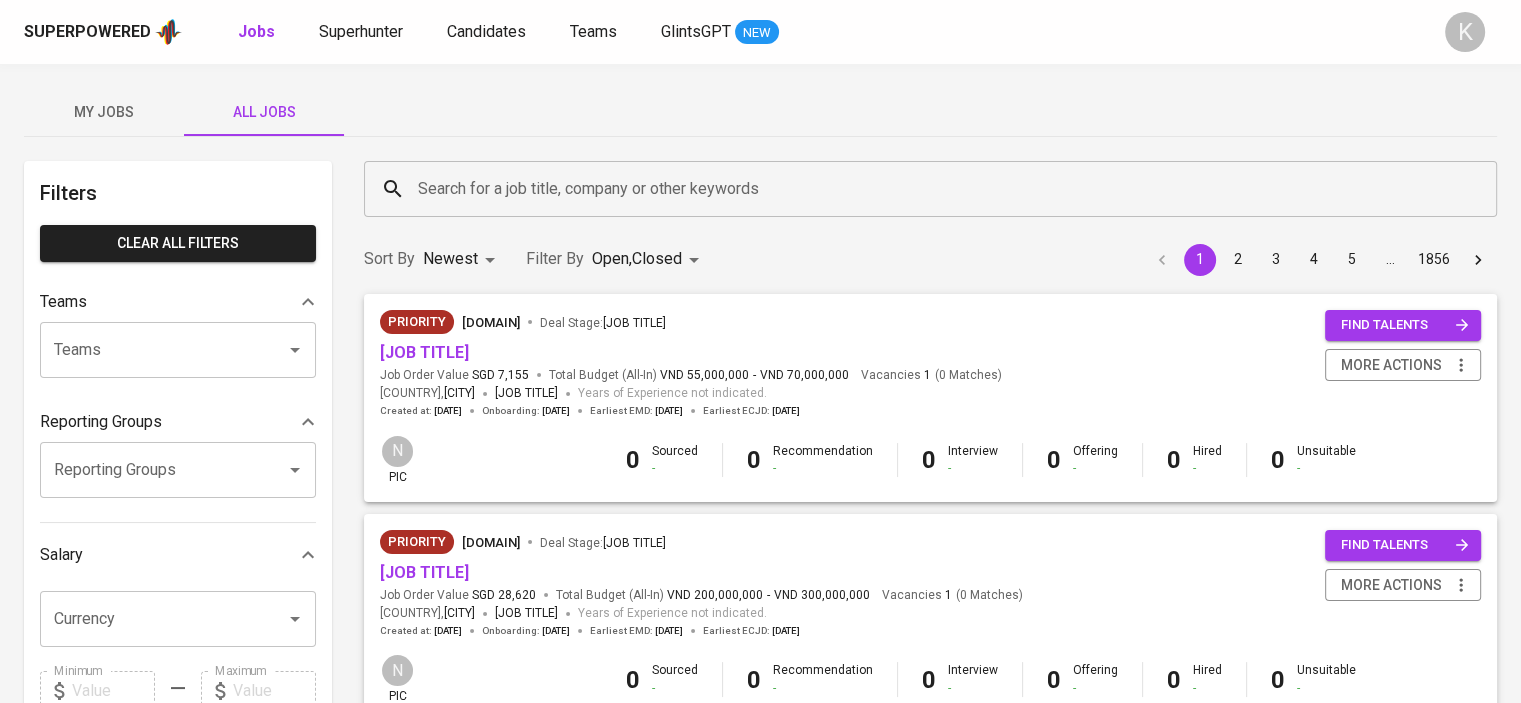 click on "Search for a job title, company or other keywords" at bounding box center (935, 189) 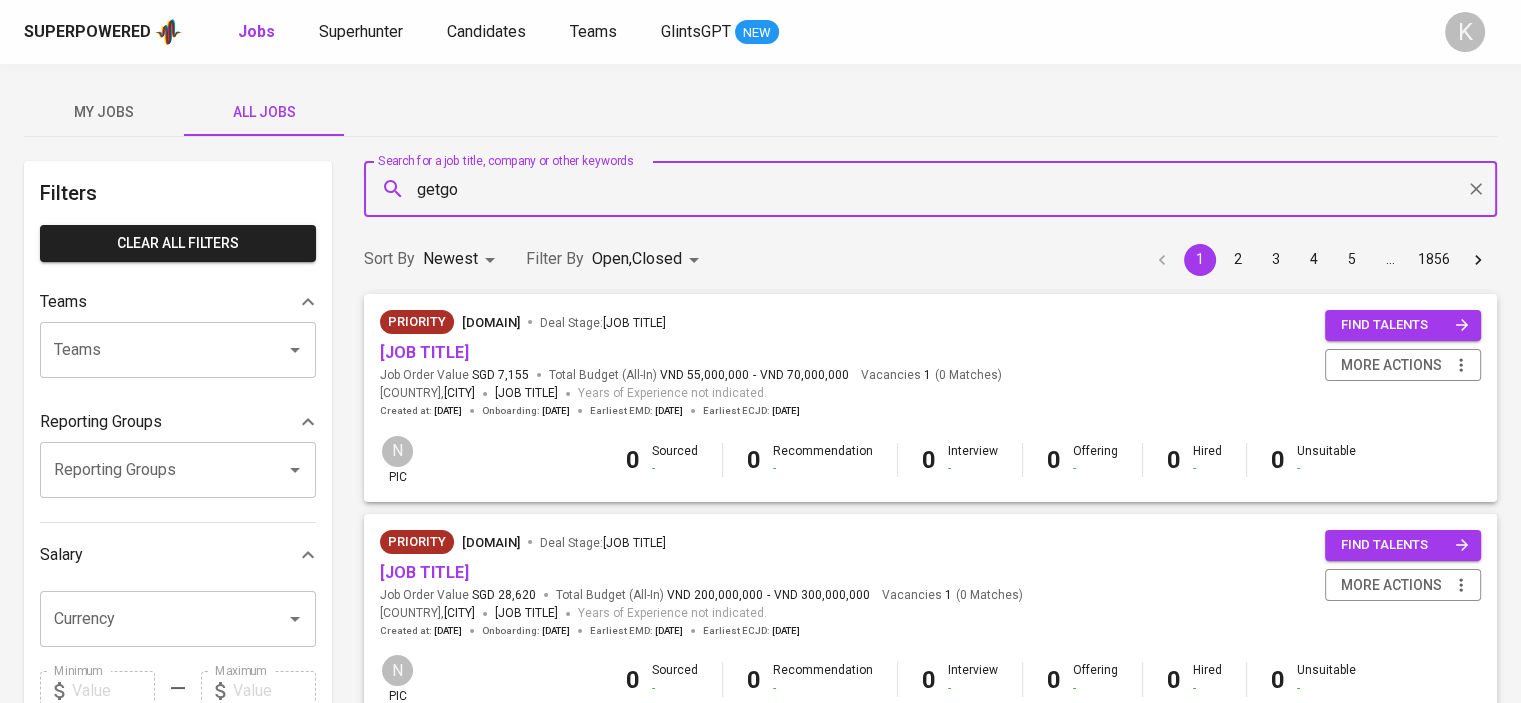 type on "getgo" 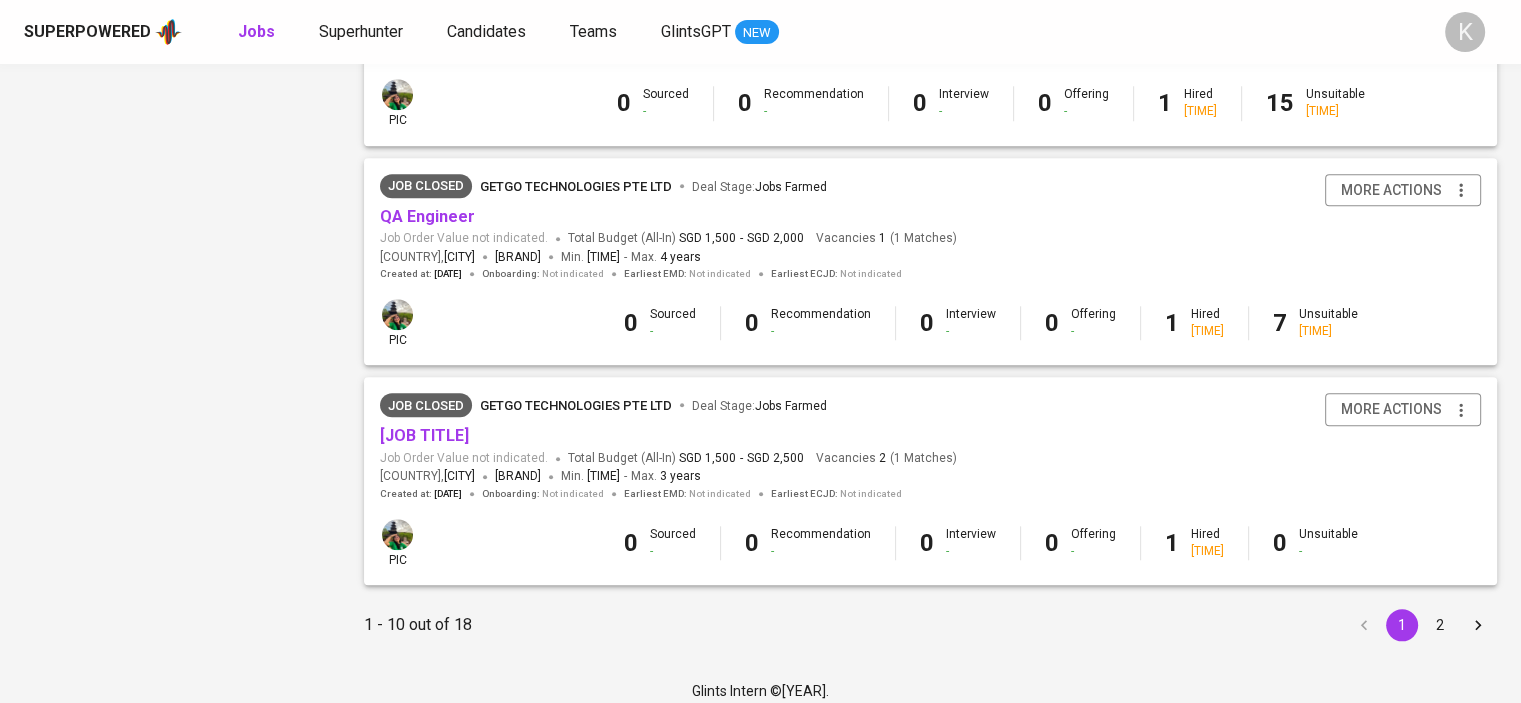 scroll, scrollTop: 1908, scrollLeft: 0, axis: vertical 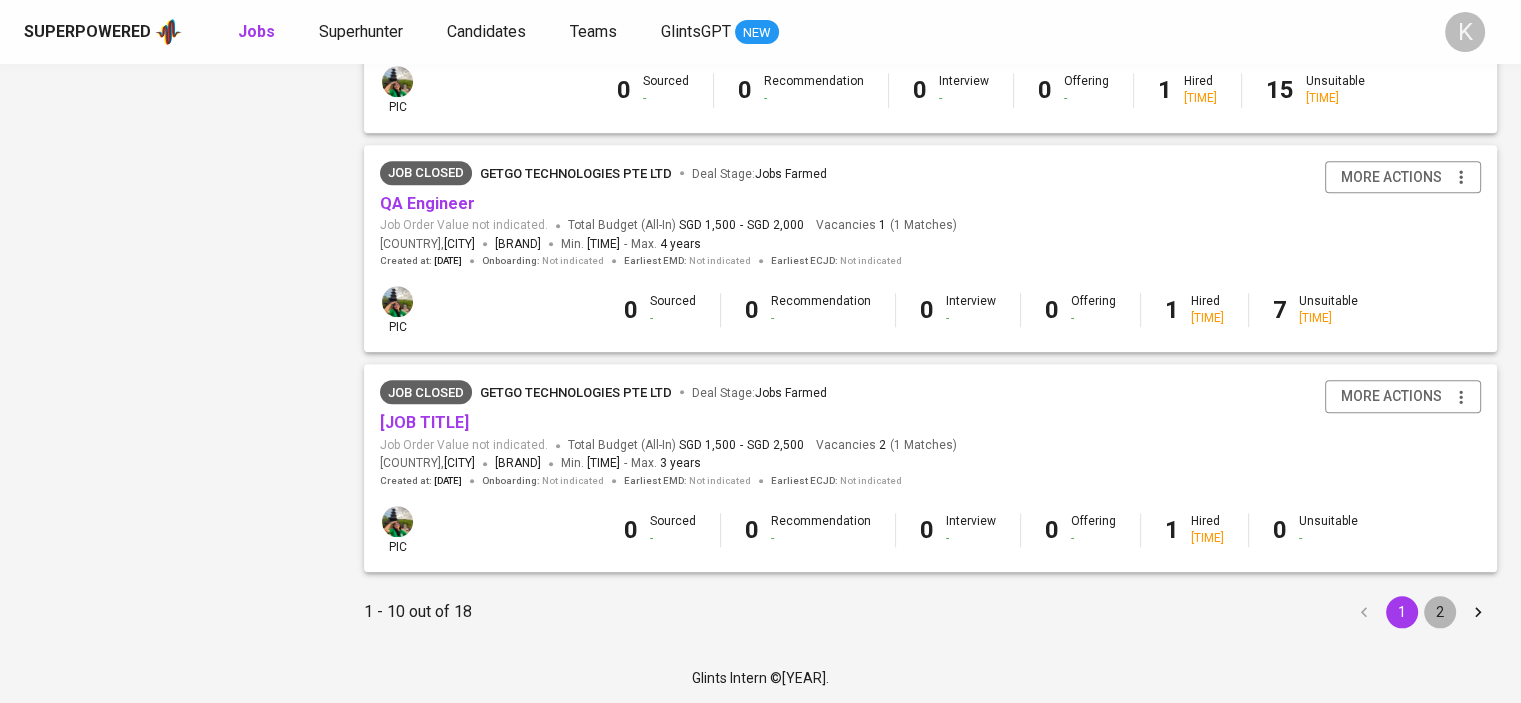 click on "2" at bounding box center (1440, 612) 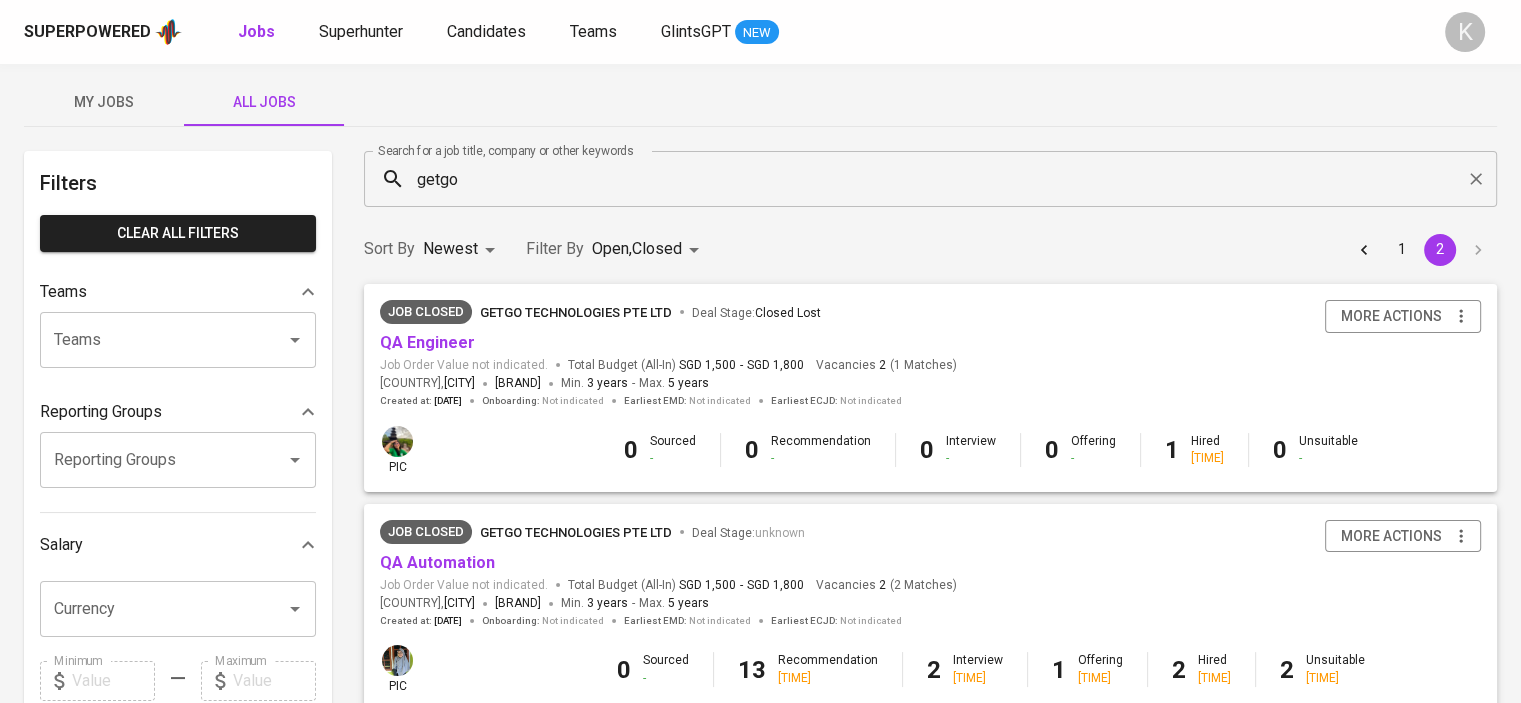 scroll, scrollTop: 0, scrollLeft: 0, axis: both 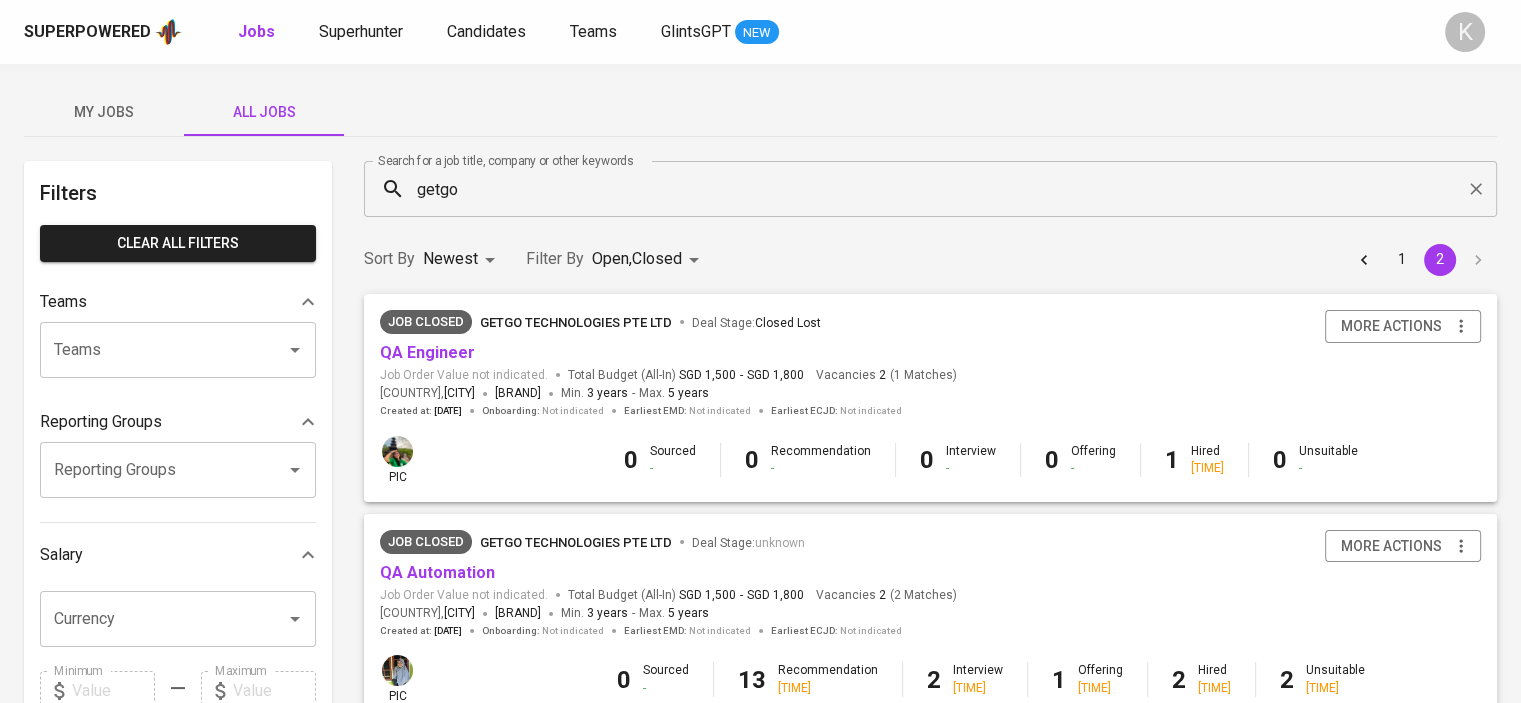 click on "1" at bounding box center (1402, 260) 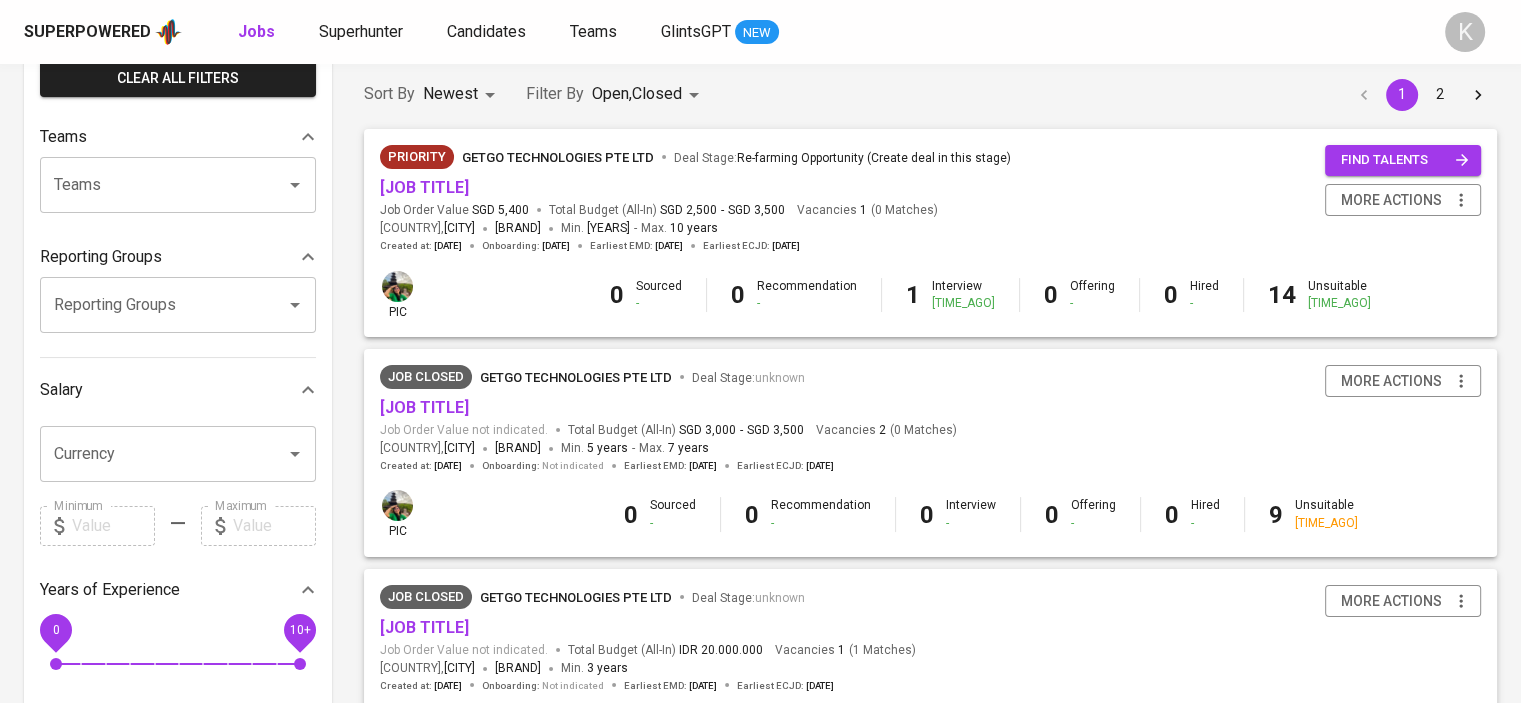 drag, startPoint x: 279, startPoint y: 241, endPoint x: 283, endPoint y: 259, distance: 18.439089 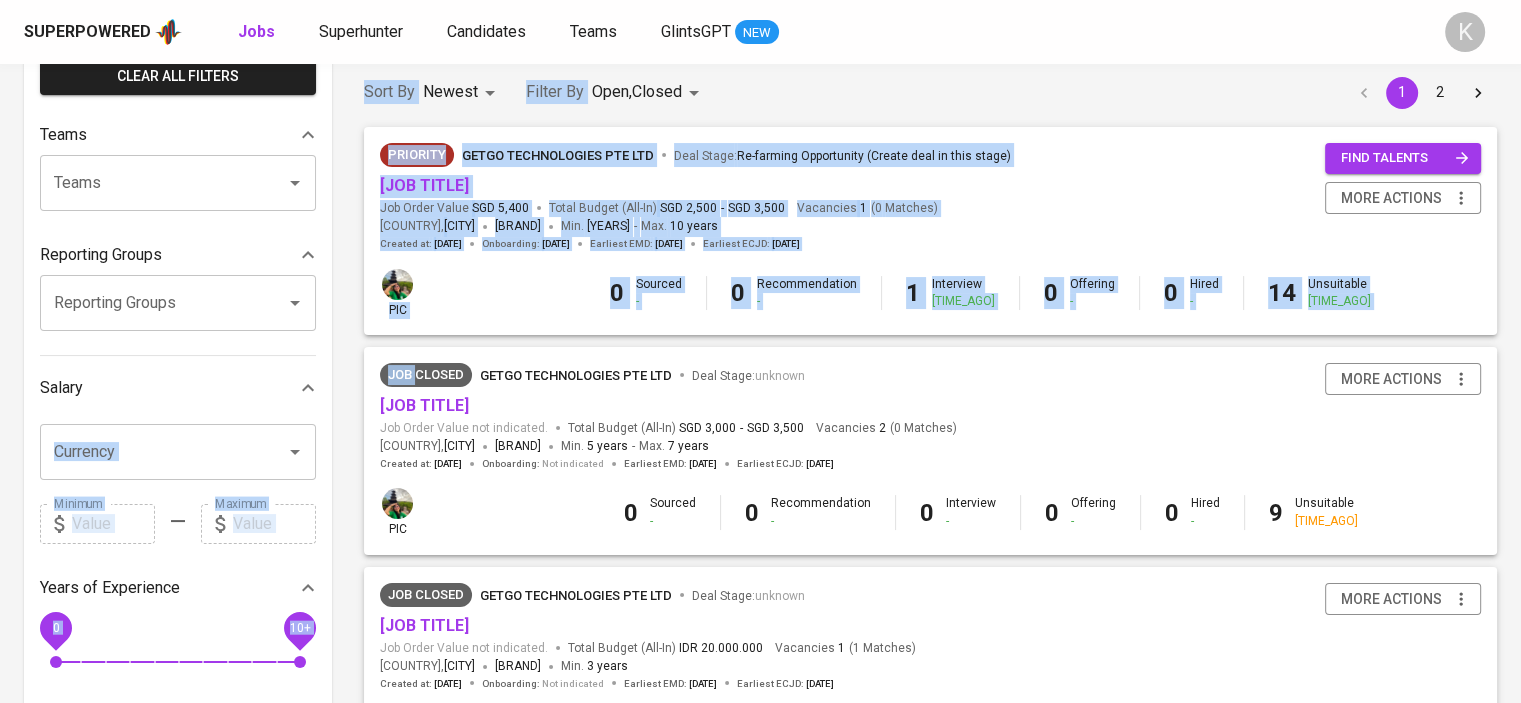 drag, startPoint x: 346, startPoint y: 383, endPoint x: 384, endPoint y: 452, distance: 78.77182 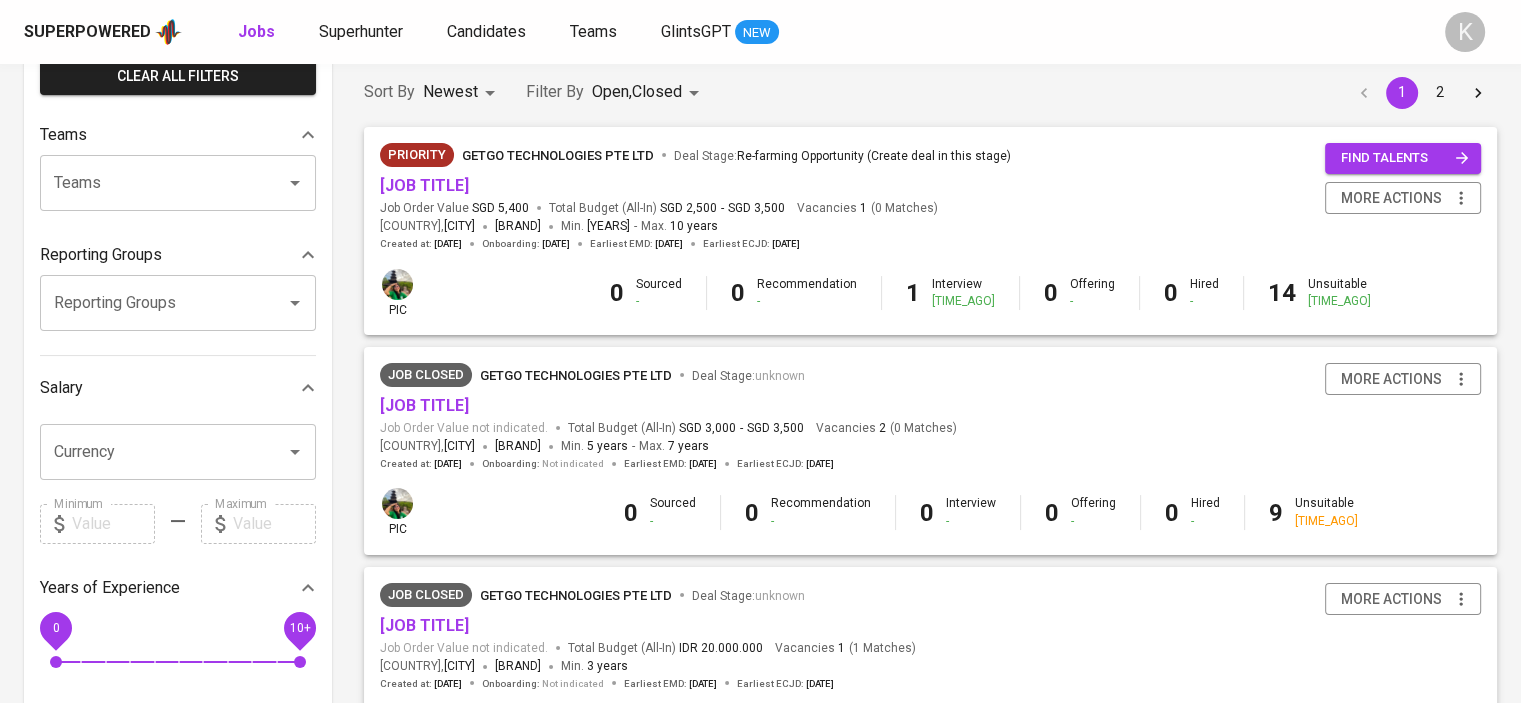 scroll, scrollTop: 166, scrollLeft: 0, axis: vertical 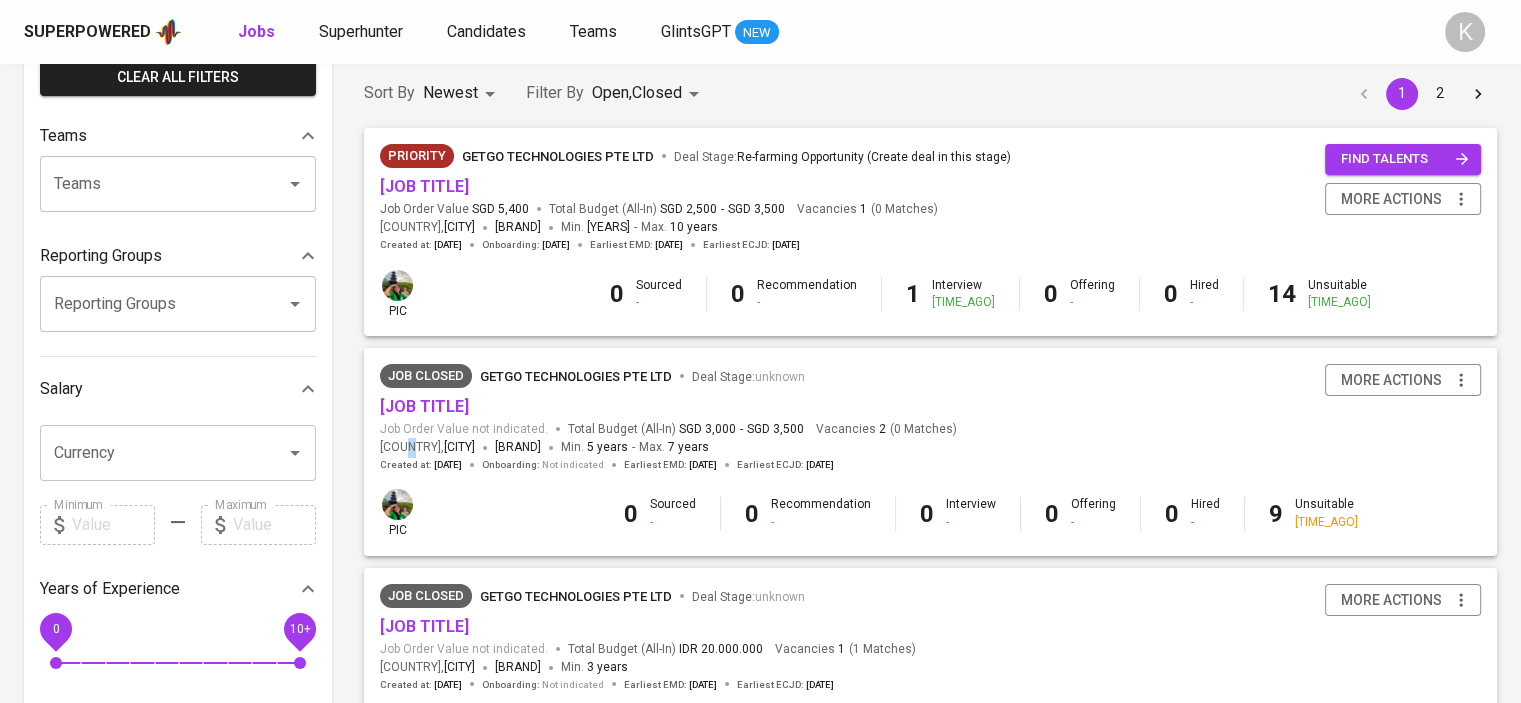 click on "Created at : [DATE] Onboarding : Not indicated Earliest EMD : [DATE] Earliest ECJD : [DATE]" at bounding box center [668, 418] 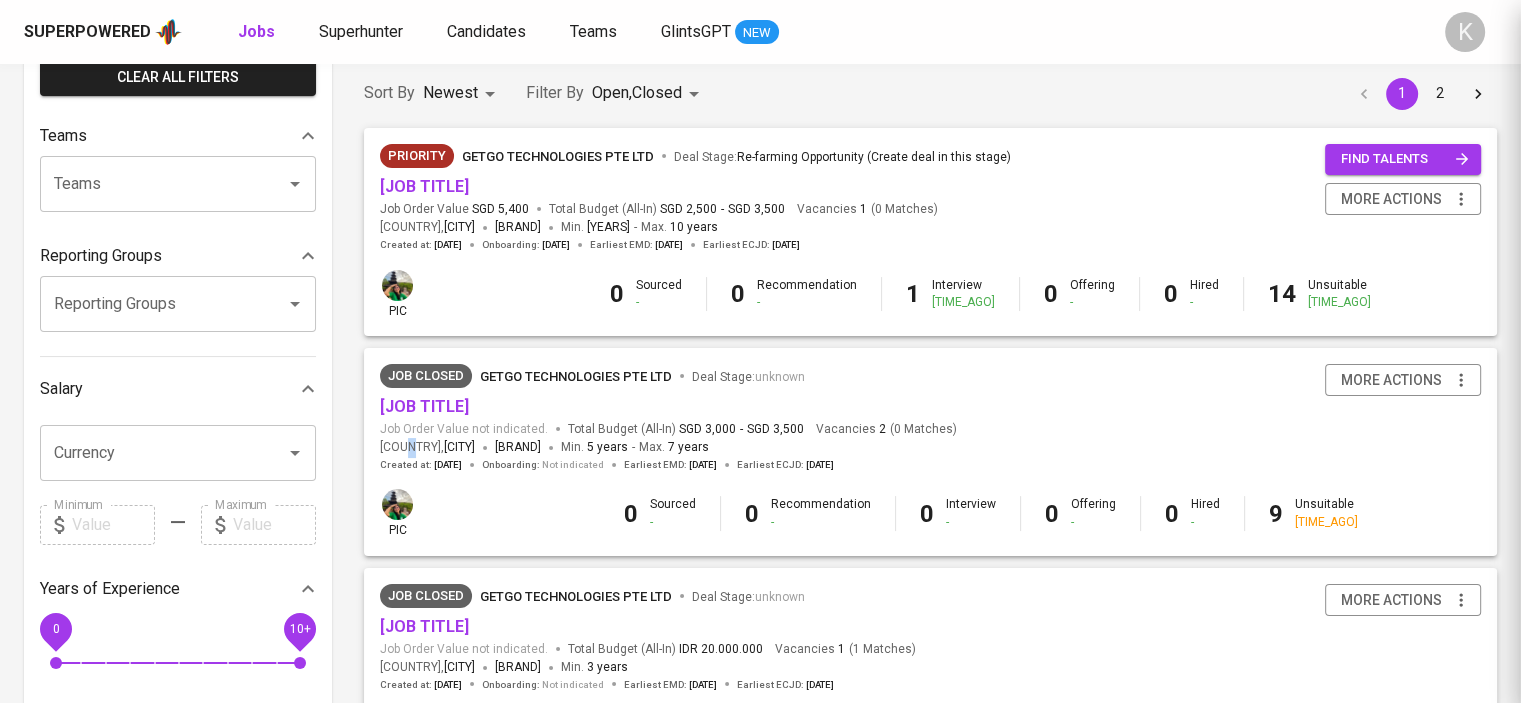 scroll, scrollTop: 67, scrollLeft: 0, axis: vertical 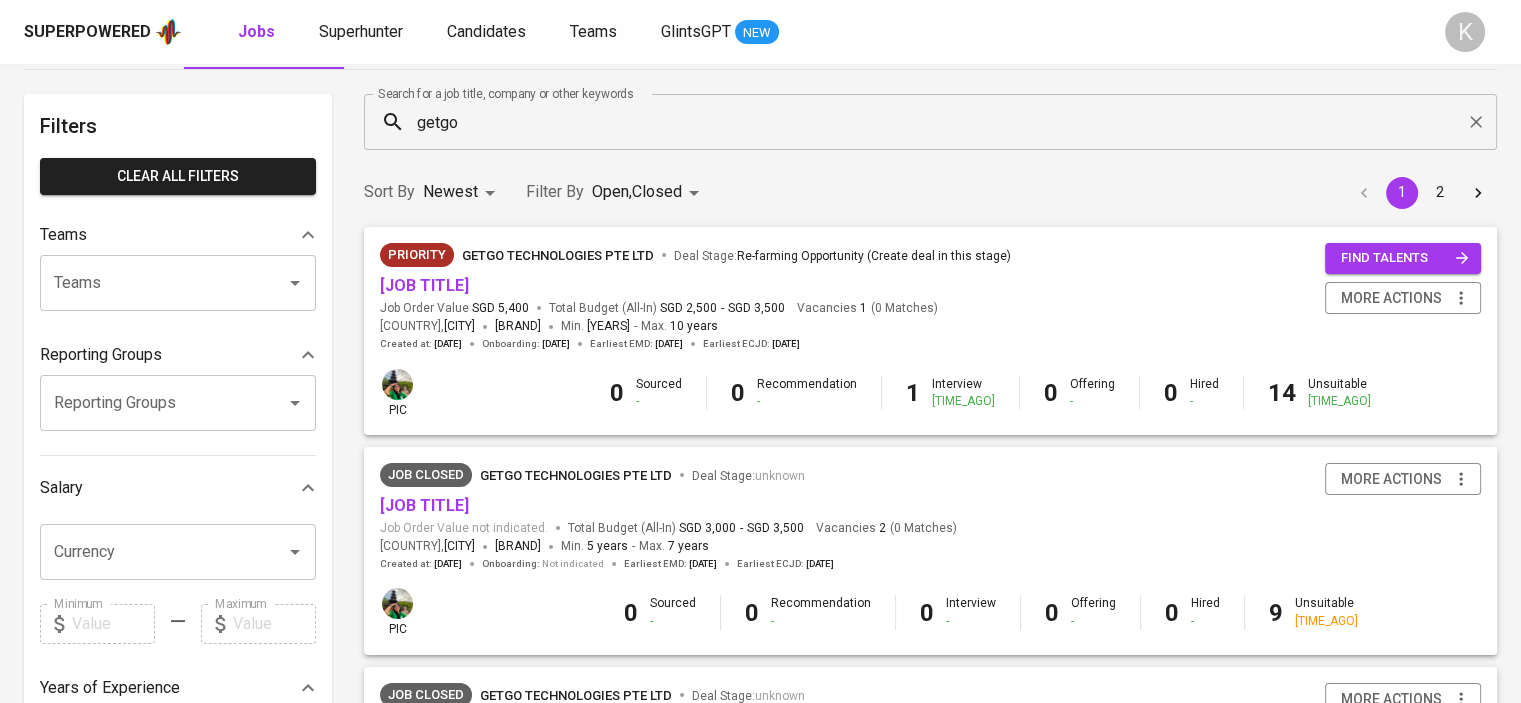 drag, startPoint x: 352, startPoint y: 557, endPoint x: 350, endPoint y: 570, distance: 13.152946 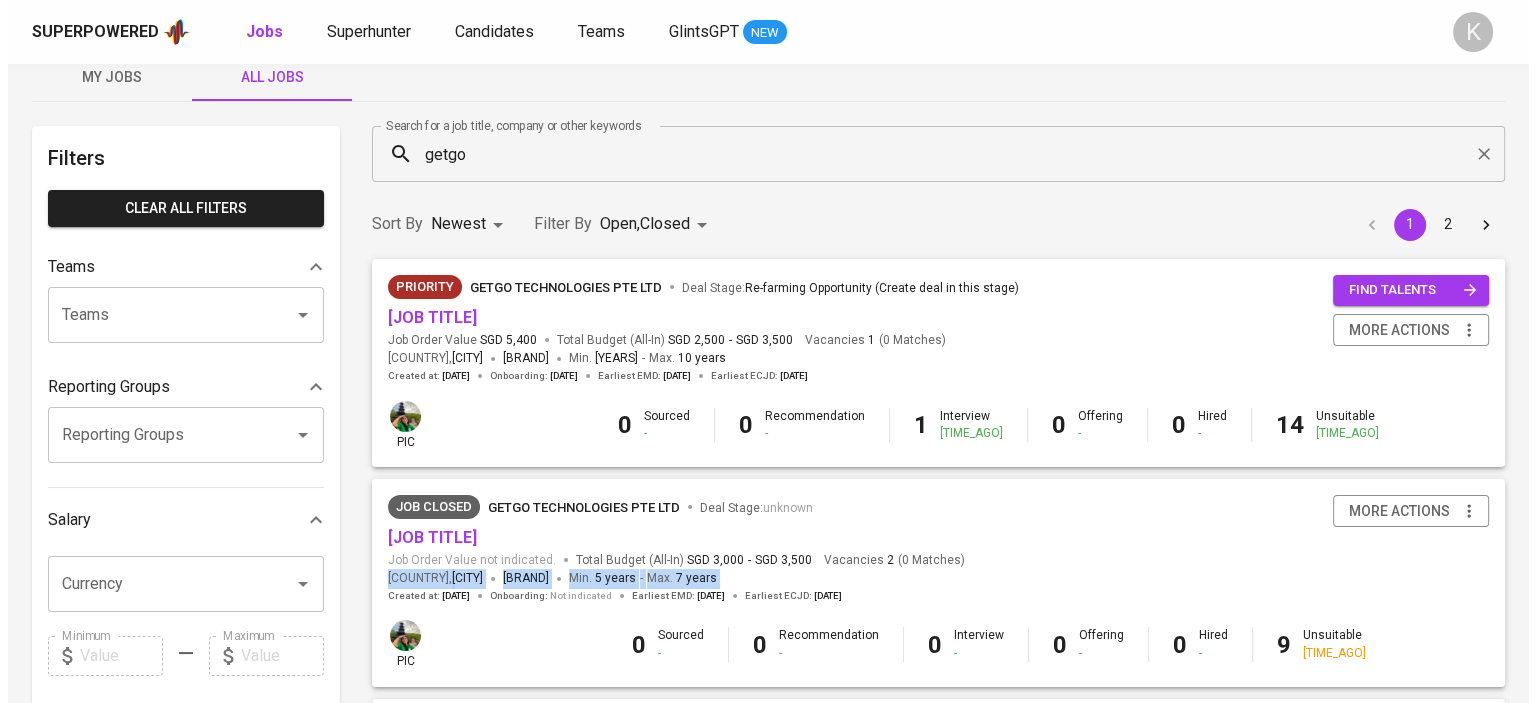 scroll, scrollTop: 0, scrollLeft: 0, axis: both 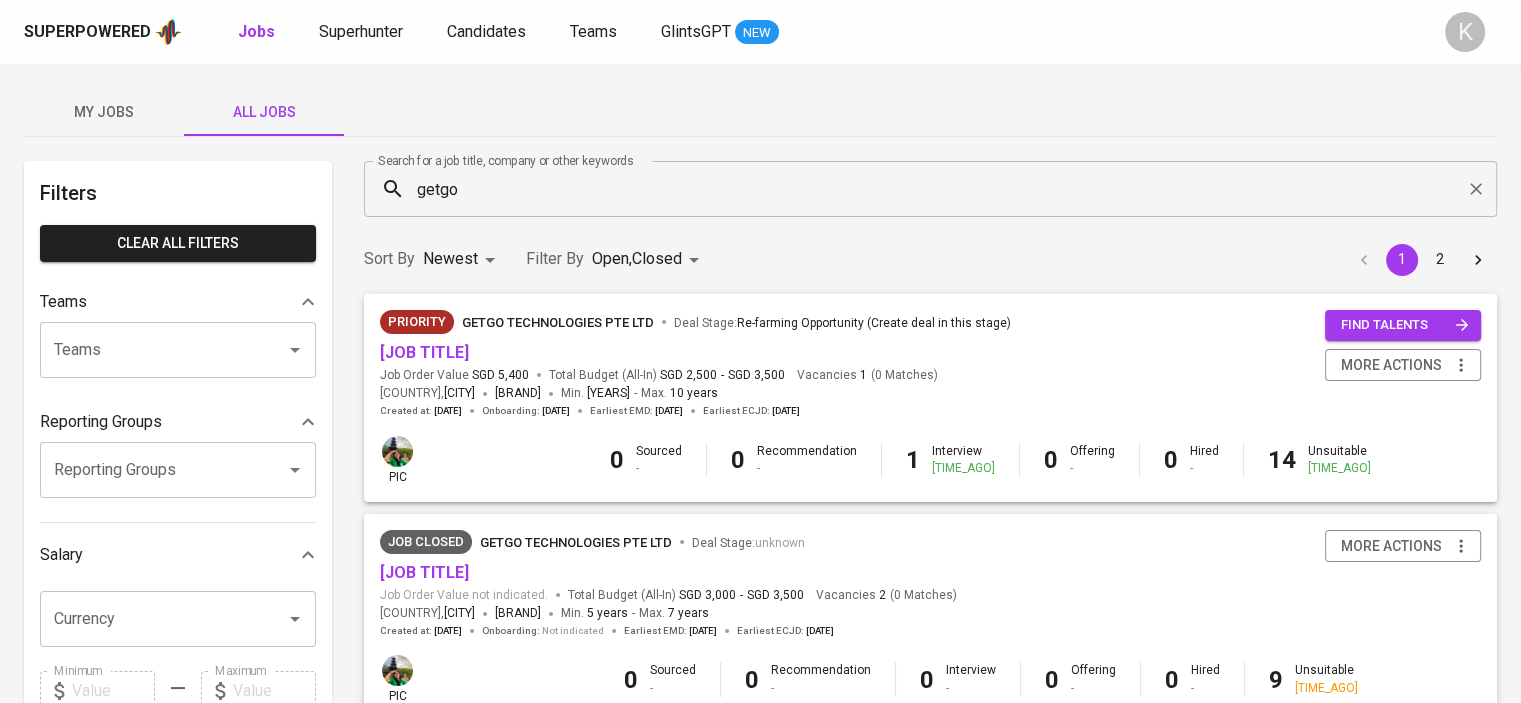 click on "Priority GetGo Technologies Pte Ltd Deal Stage :  Re-farming Opportunity (Create deal in this stage) Senior Software Engineer (Android) Job Order Value   SGD 5,400 Total Budget (All-In)   SGD 2,500 - SGD 3,500 Vacancies   1 ( 0   Matches ) [COUNTRY] ,  [CITY] Glints Managed Talent Min.   6 years - Max.   10 years Created at :   [DATE] Onboarding :   [DATE] Earliest EMD :   [DATE] Earliest ECJD :   [DATE] find talents more actions" at bounding box center [930, 364] 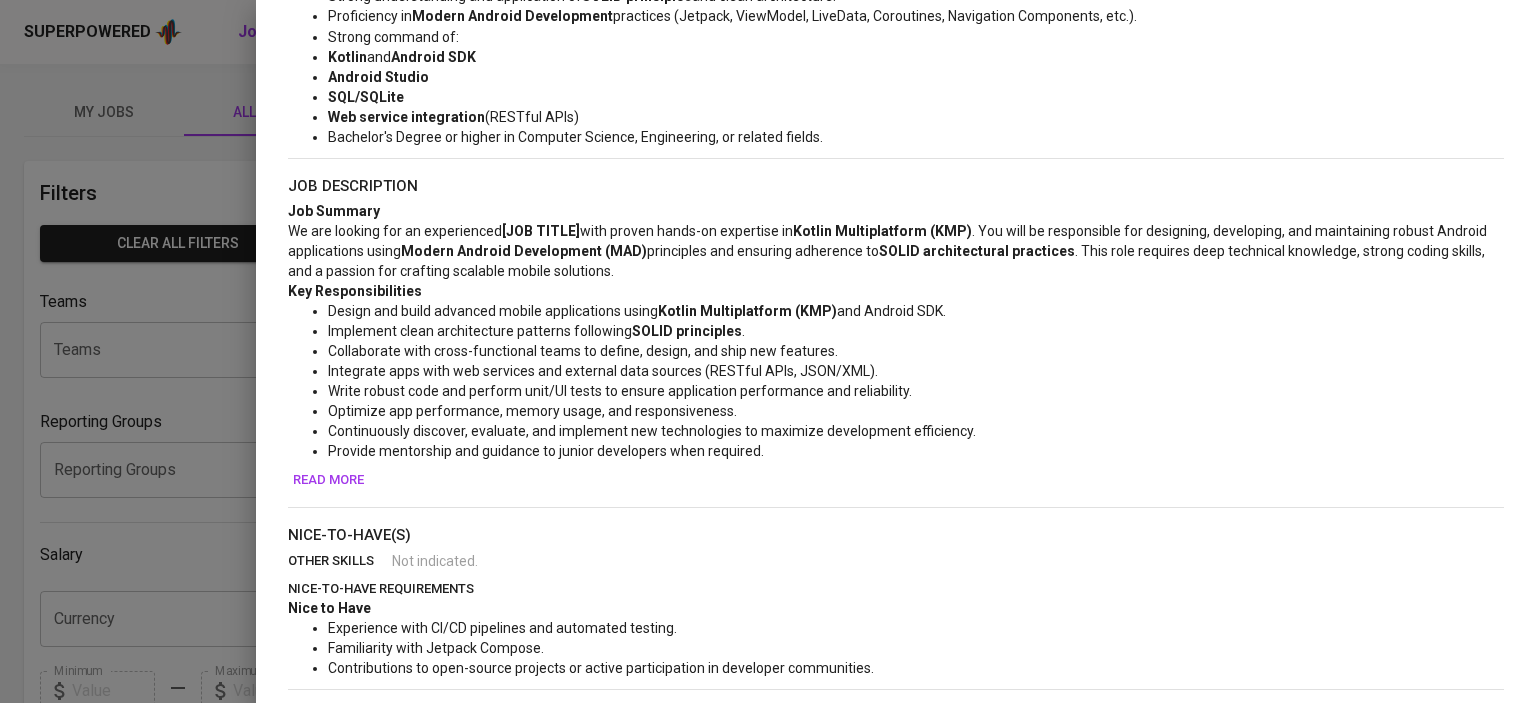 scroll, scrollTop: 700, scrollLeft: 0, axis: vertical 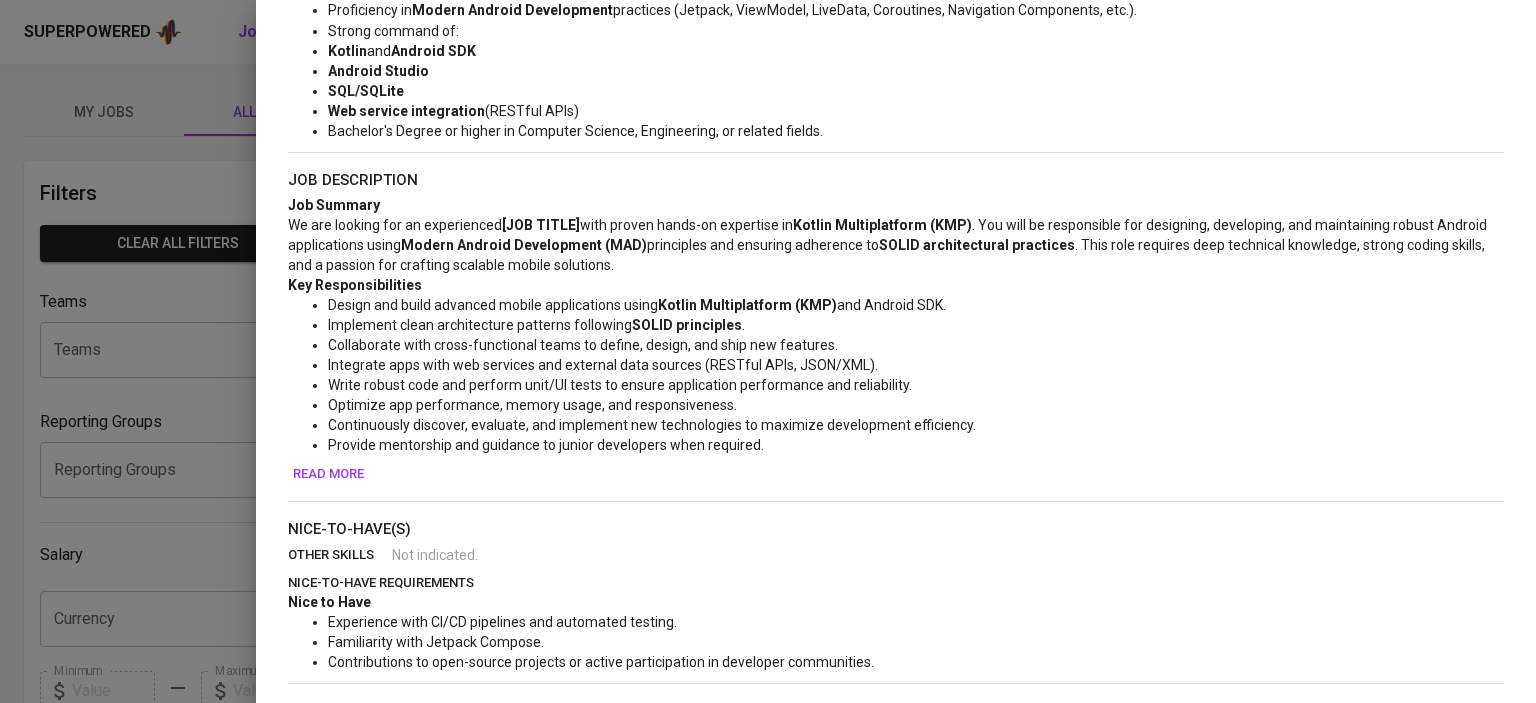 click on "Read more" at bounding box center [328, 474] 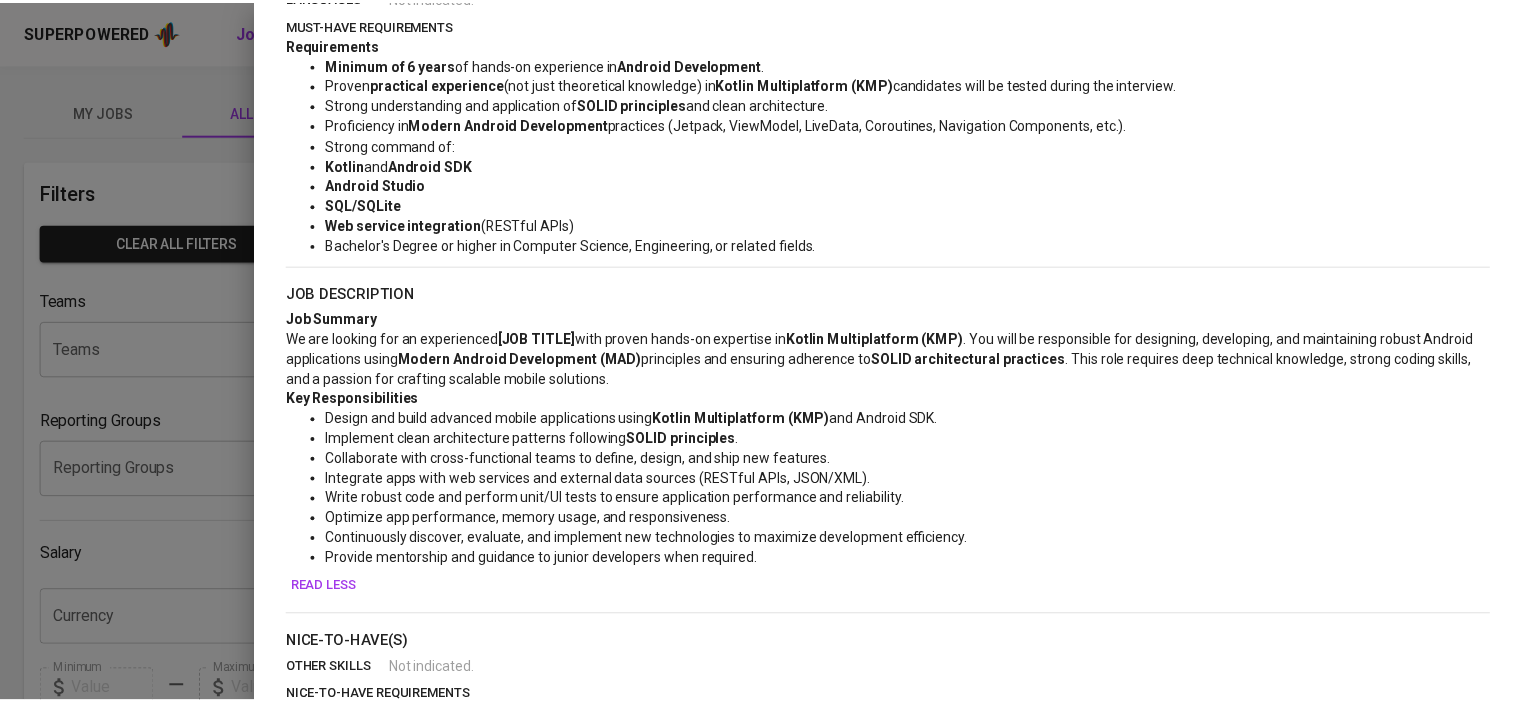 scroll, scrollTop: 413, scrollLeft: 0, axis: vertical 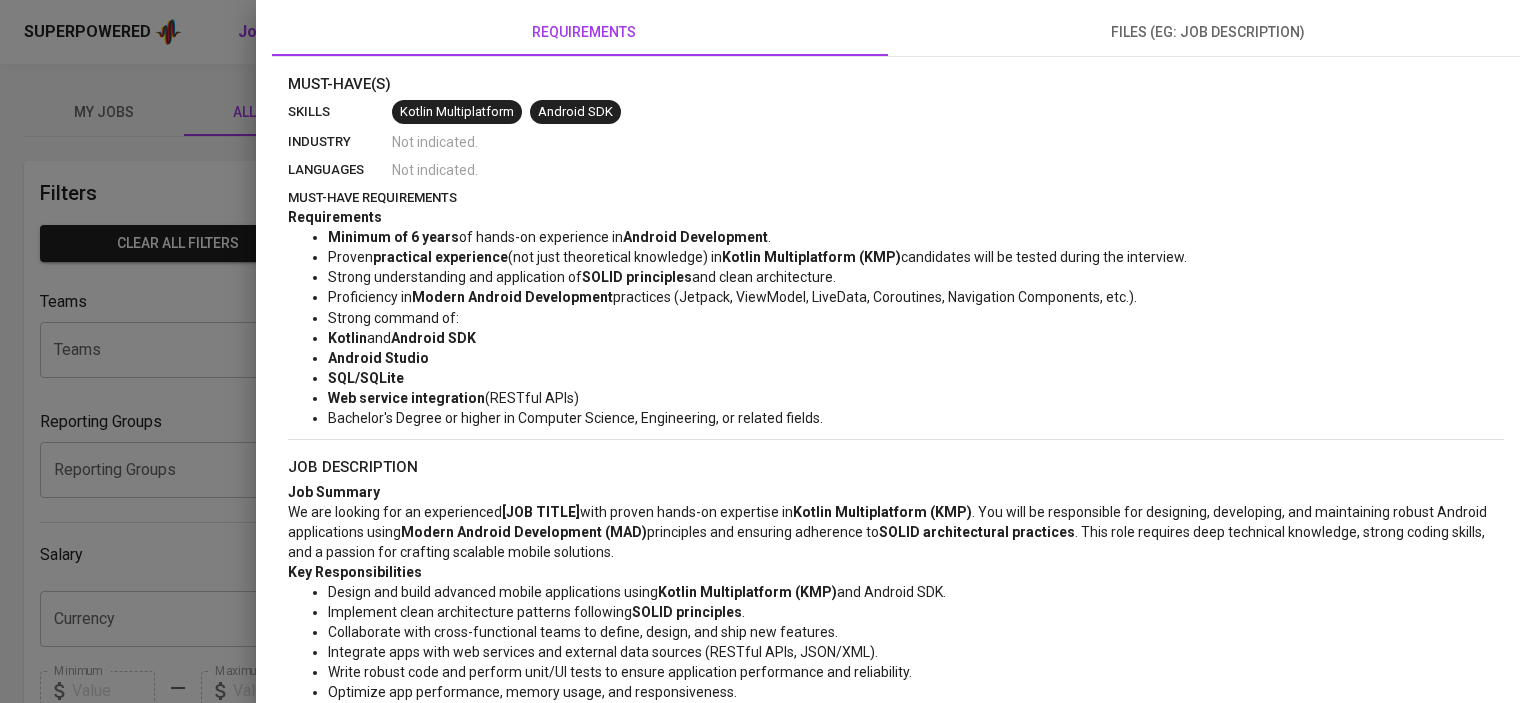 click at bounding box center (768, 351) 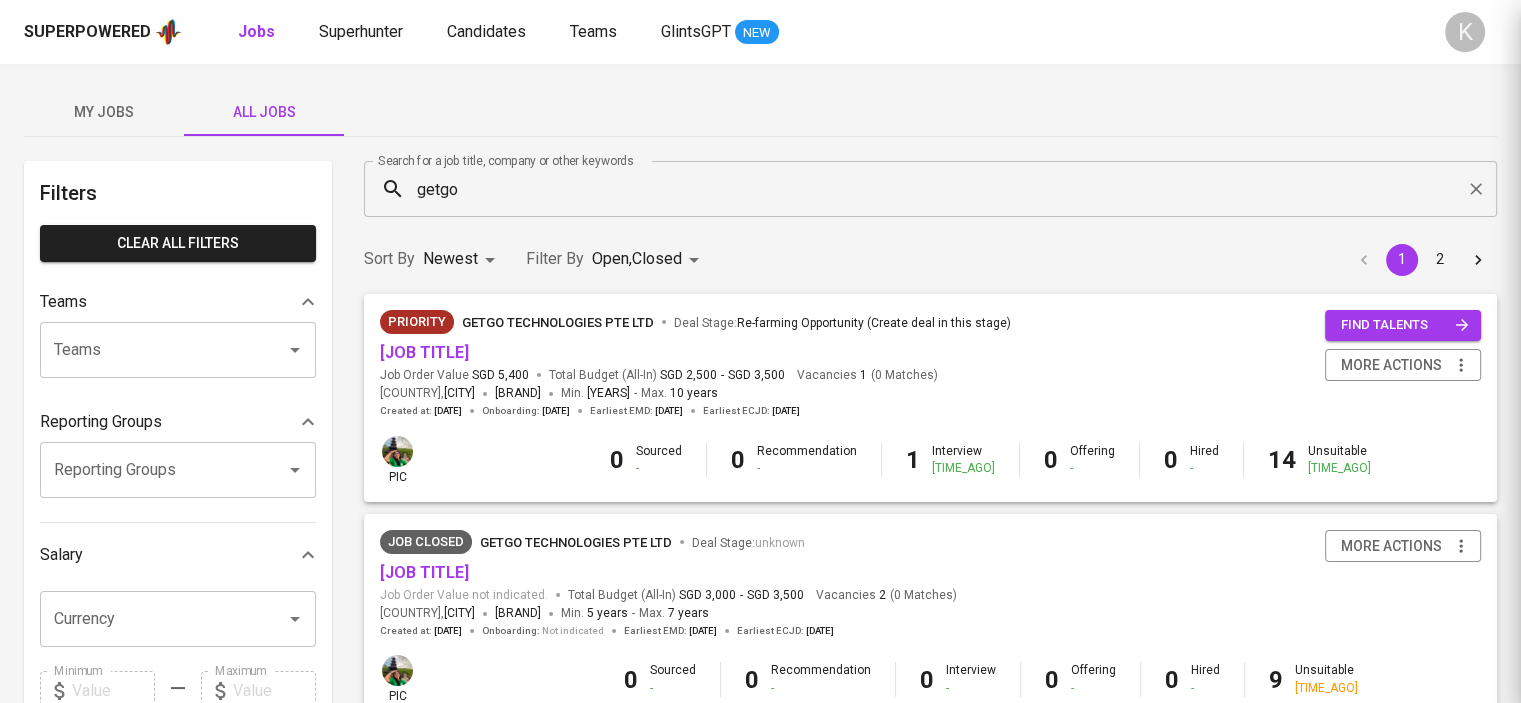 scroll, scrollTop: 0, scrollLeft: 0, axis: both 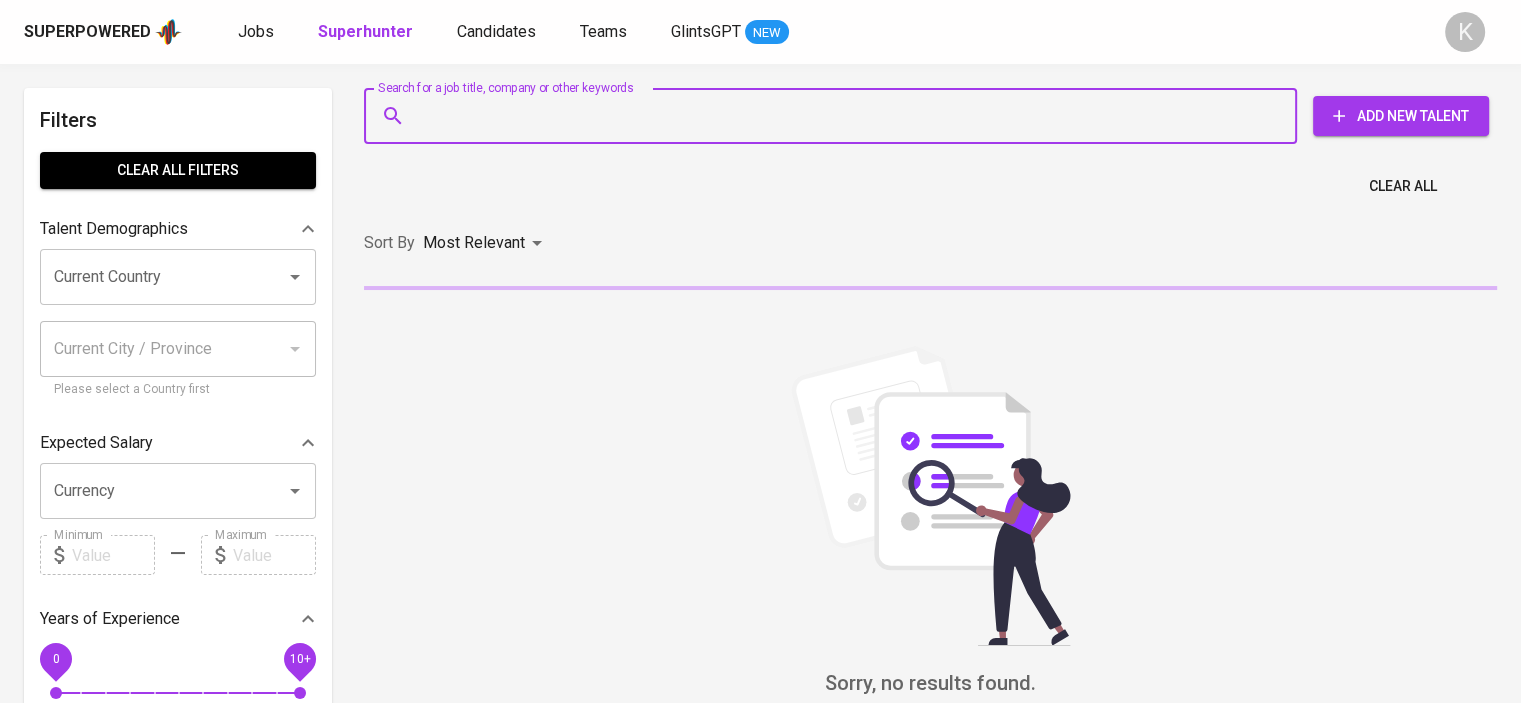 click on "Search for a job title, company or other keywords" at bounding box center [835, 116] 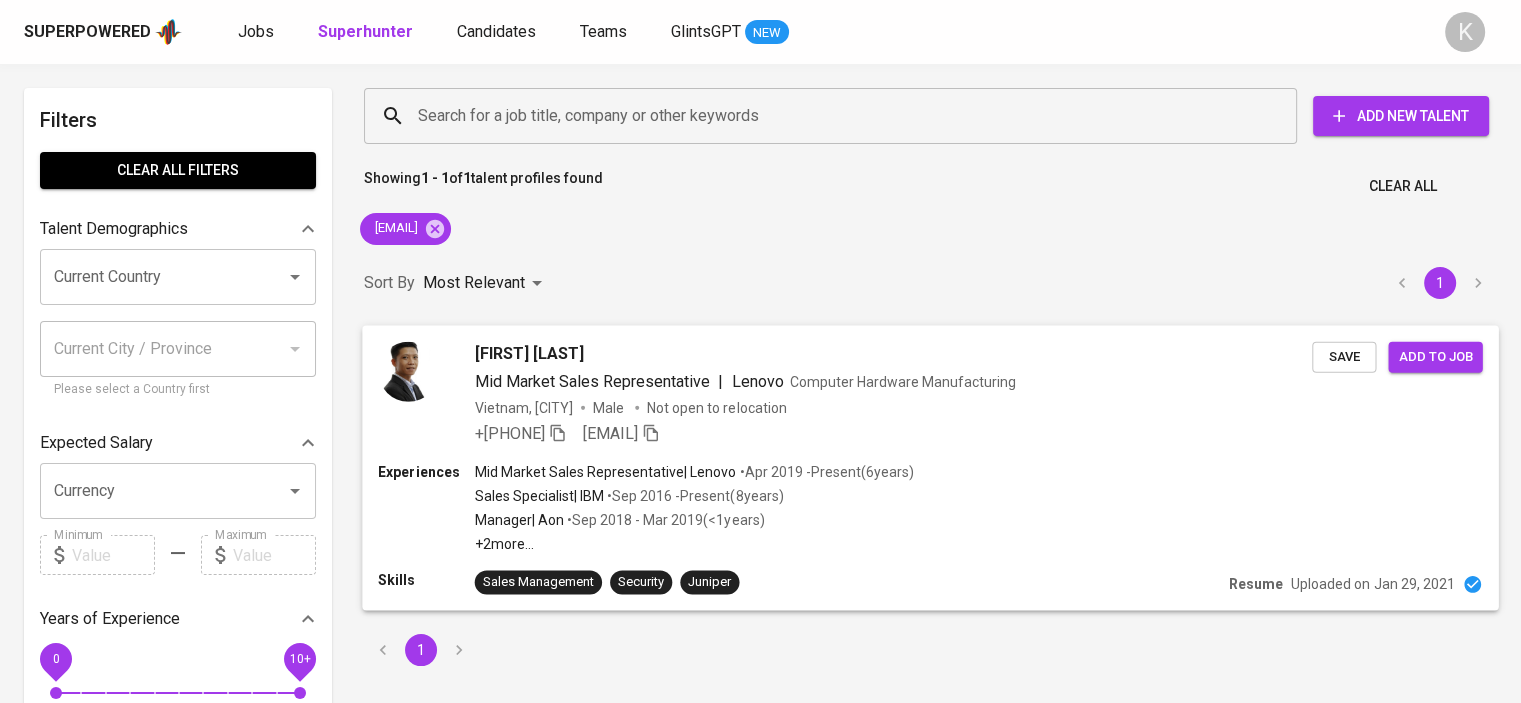 click on "[FIRST] [LAST]" at bounding box center [529, 353] 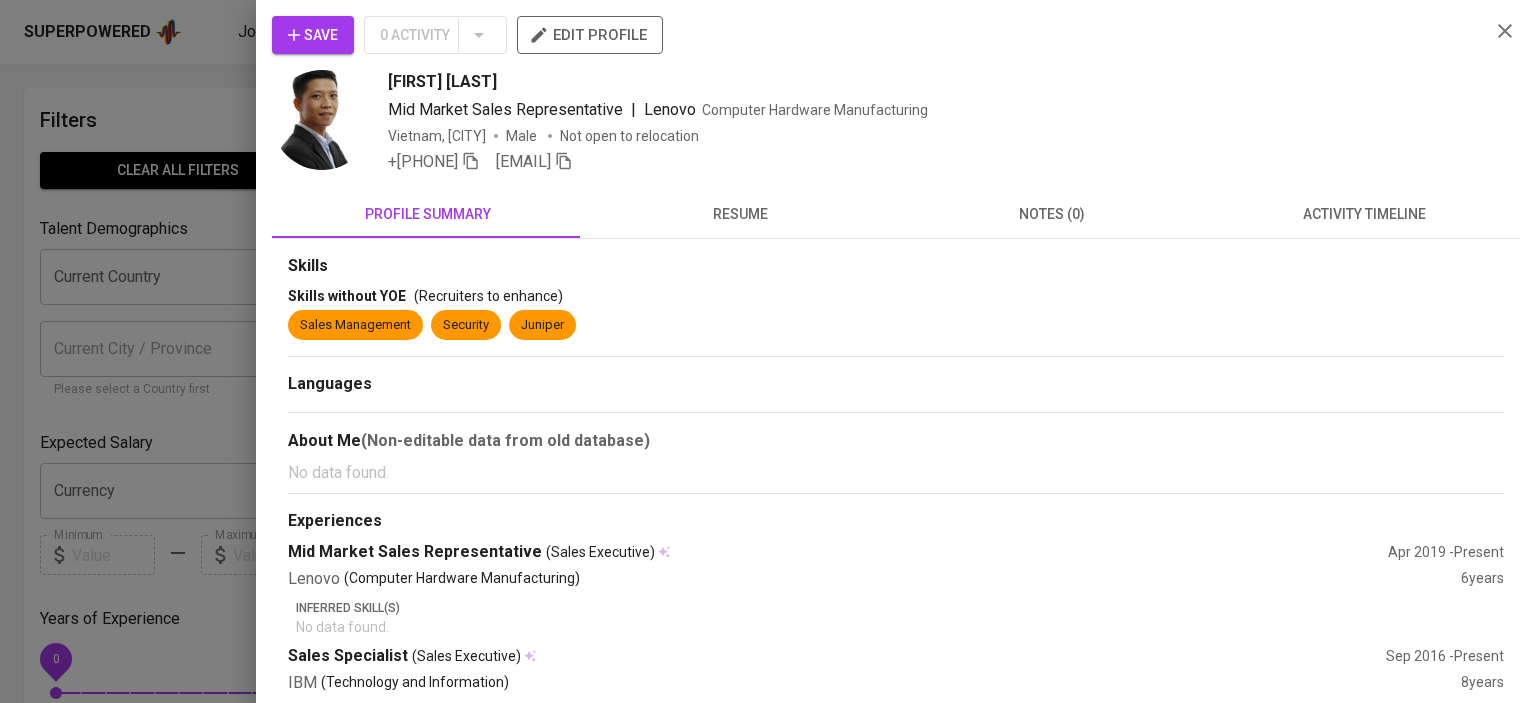 click on "resume" at bounding box center [428, 214] 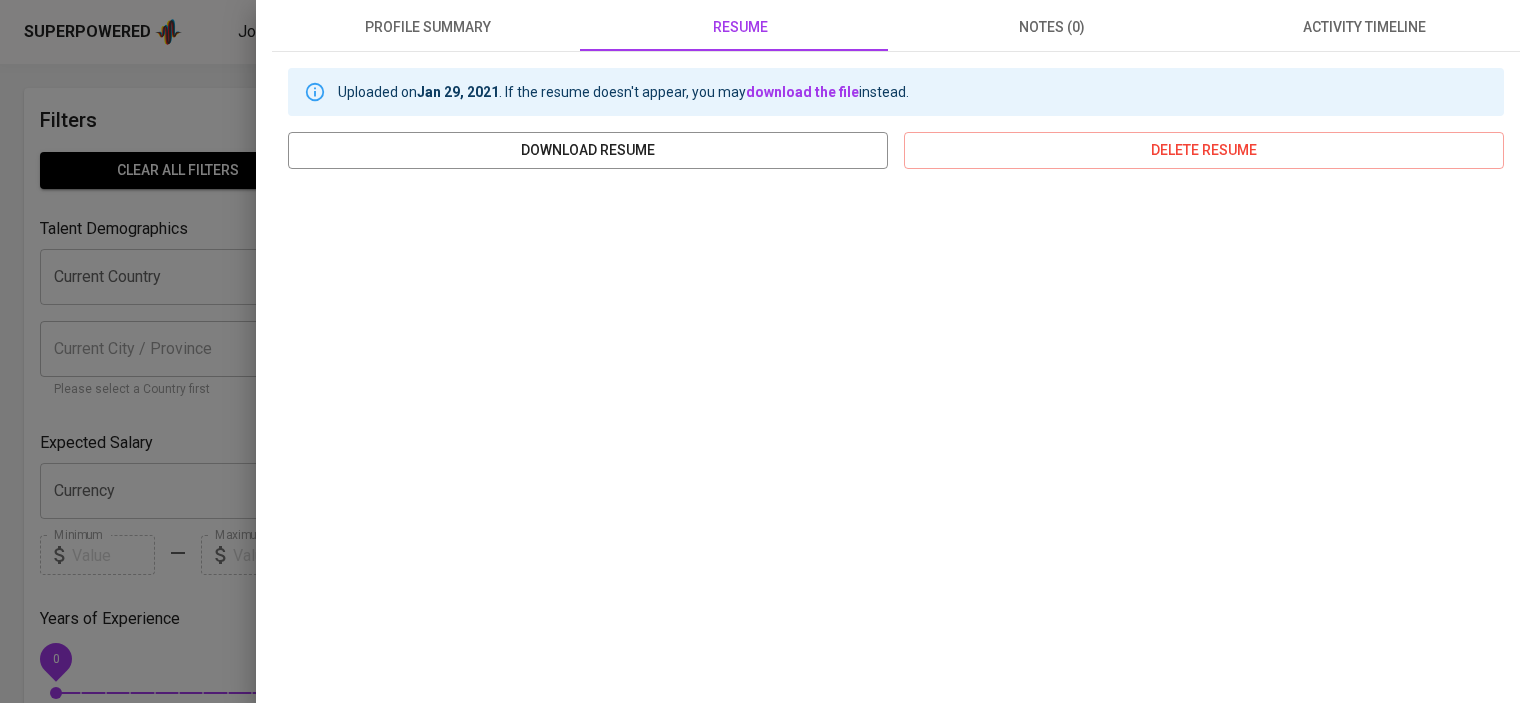 scroll, scrollTop: 200, scrollLeft: 0, axis: vertical 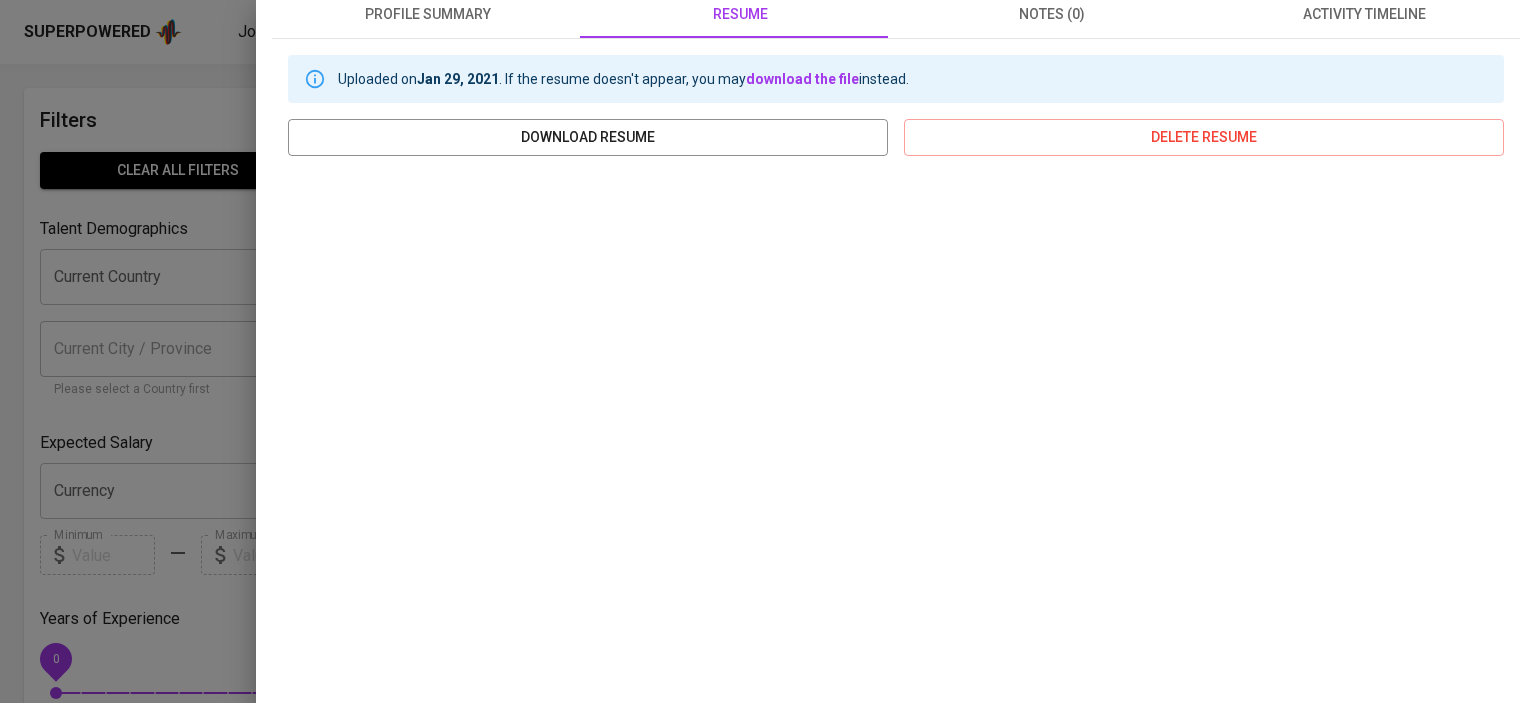 click on "activity timeline" at bounding box center [428, 14] 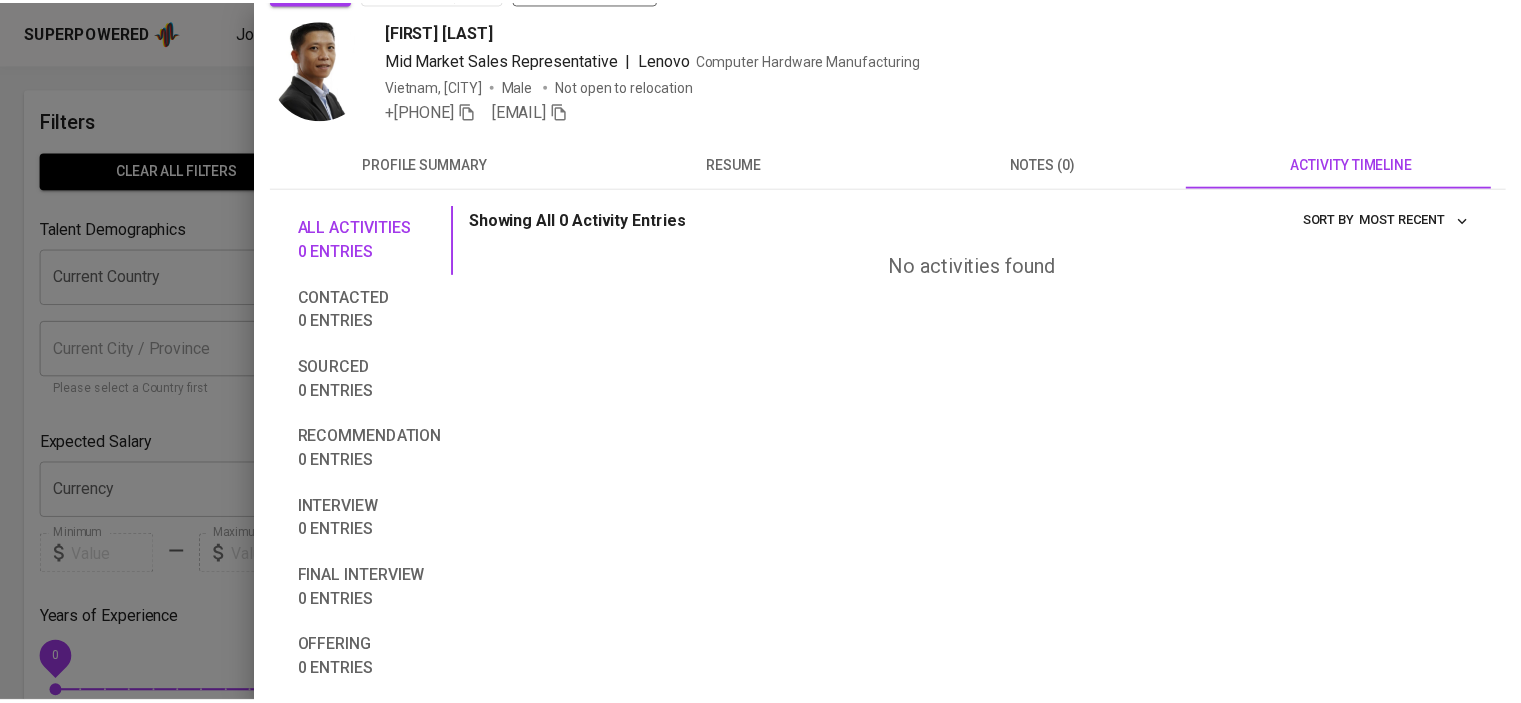 scroll, scrollTop: 0, scrollLeft: 0, axis: both 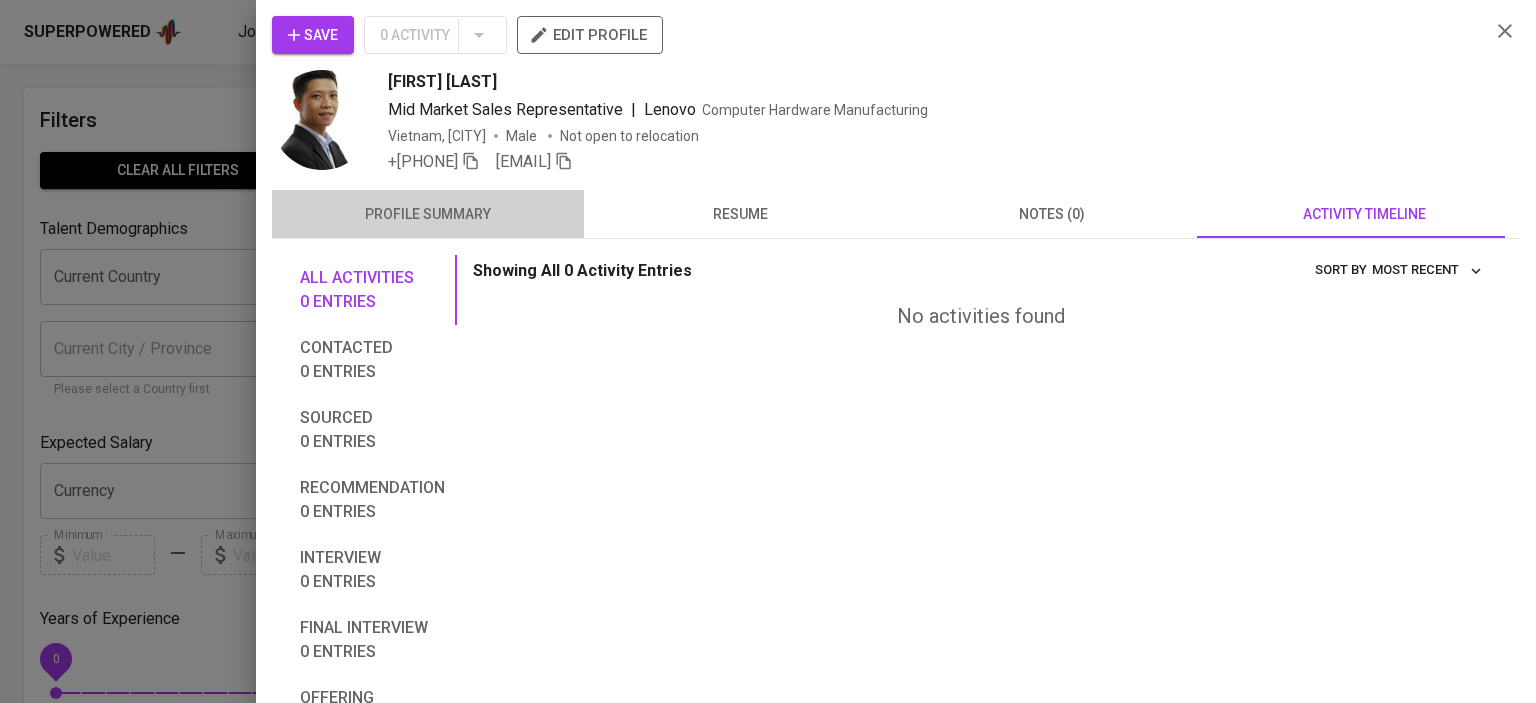 click on "profile summary" at bounding box center (428, 214) 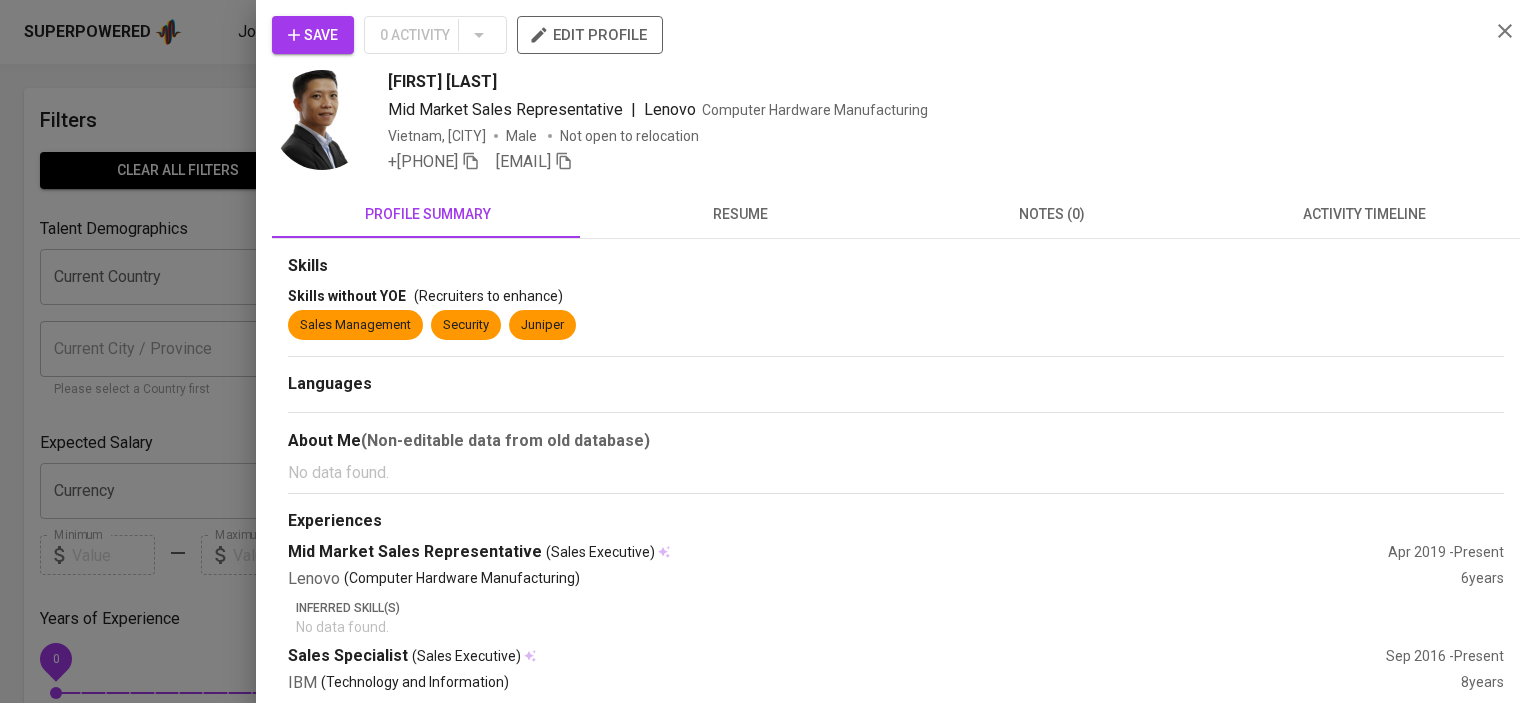 drag, startPoint x: 856, startPoint y: 62, endPoint x: 190, endPoint y: 59, distance: 666.0068 